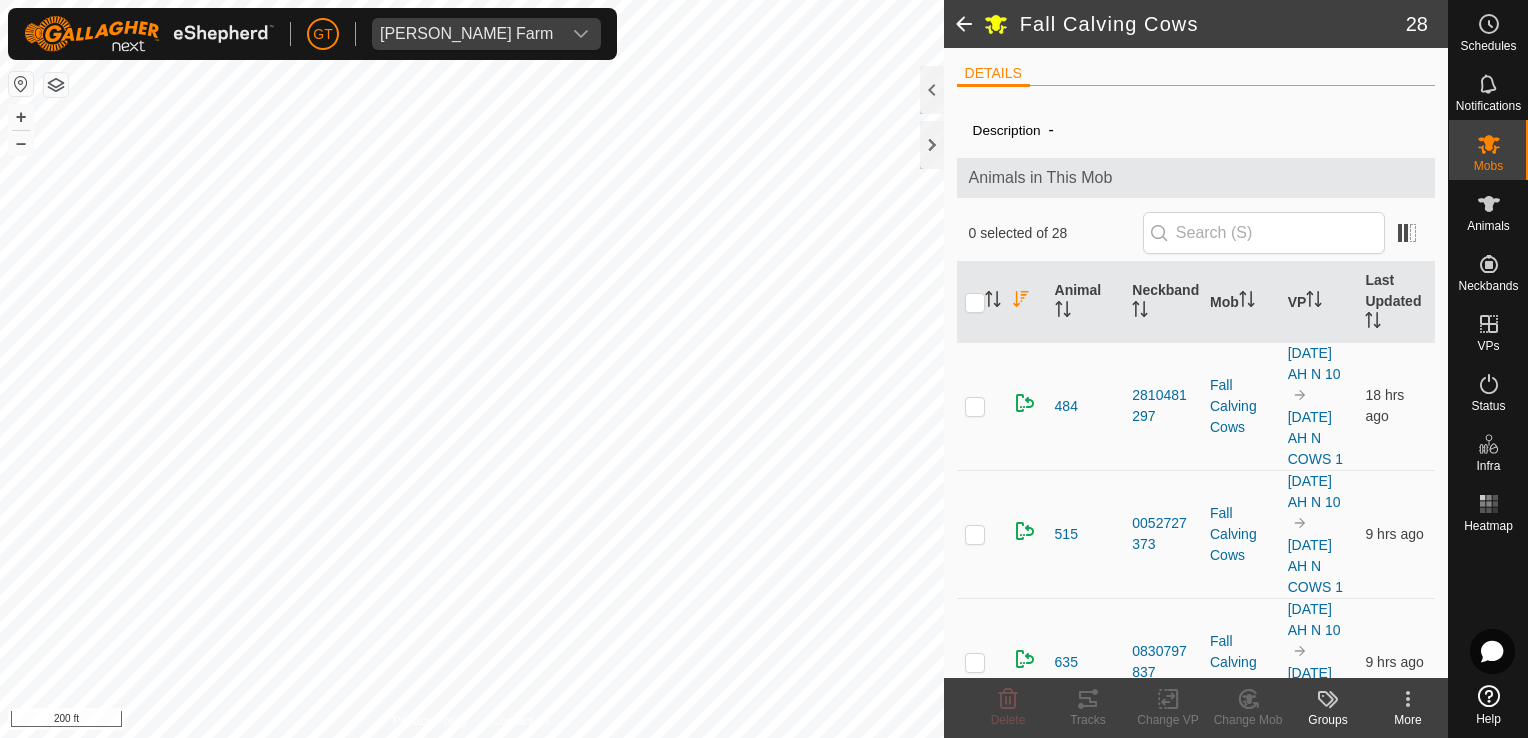 scroll, scrollTop: 0, scrollLeft: 0, axis: both 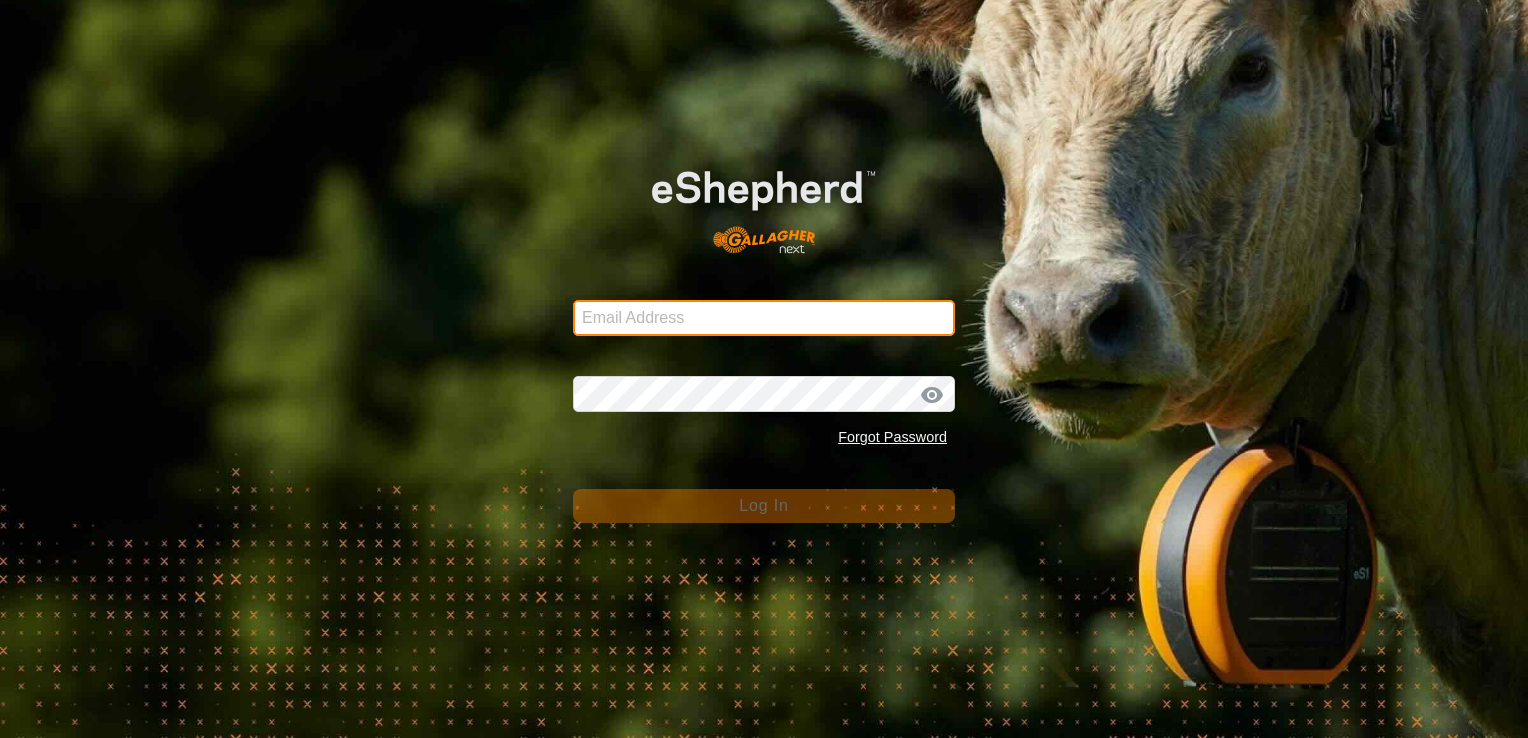type on "[EMAIL_ADDRESS][DOMAIN_NAME]" 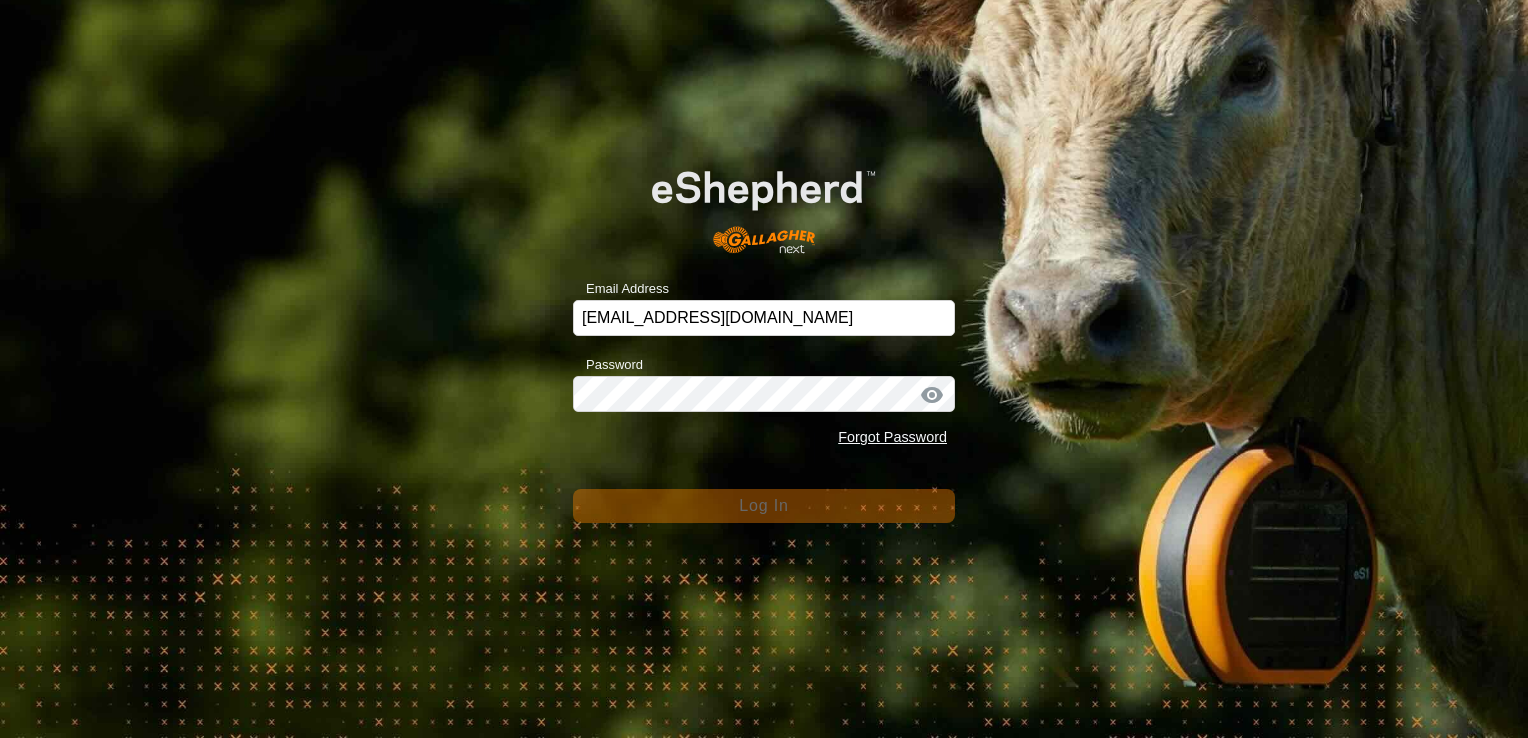 click on "Email Address [EMAIL_ADDRESS][DOMAIN_NAME] Password Forgot Password Log In" 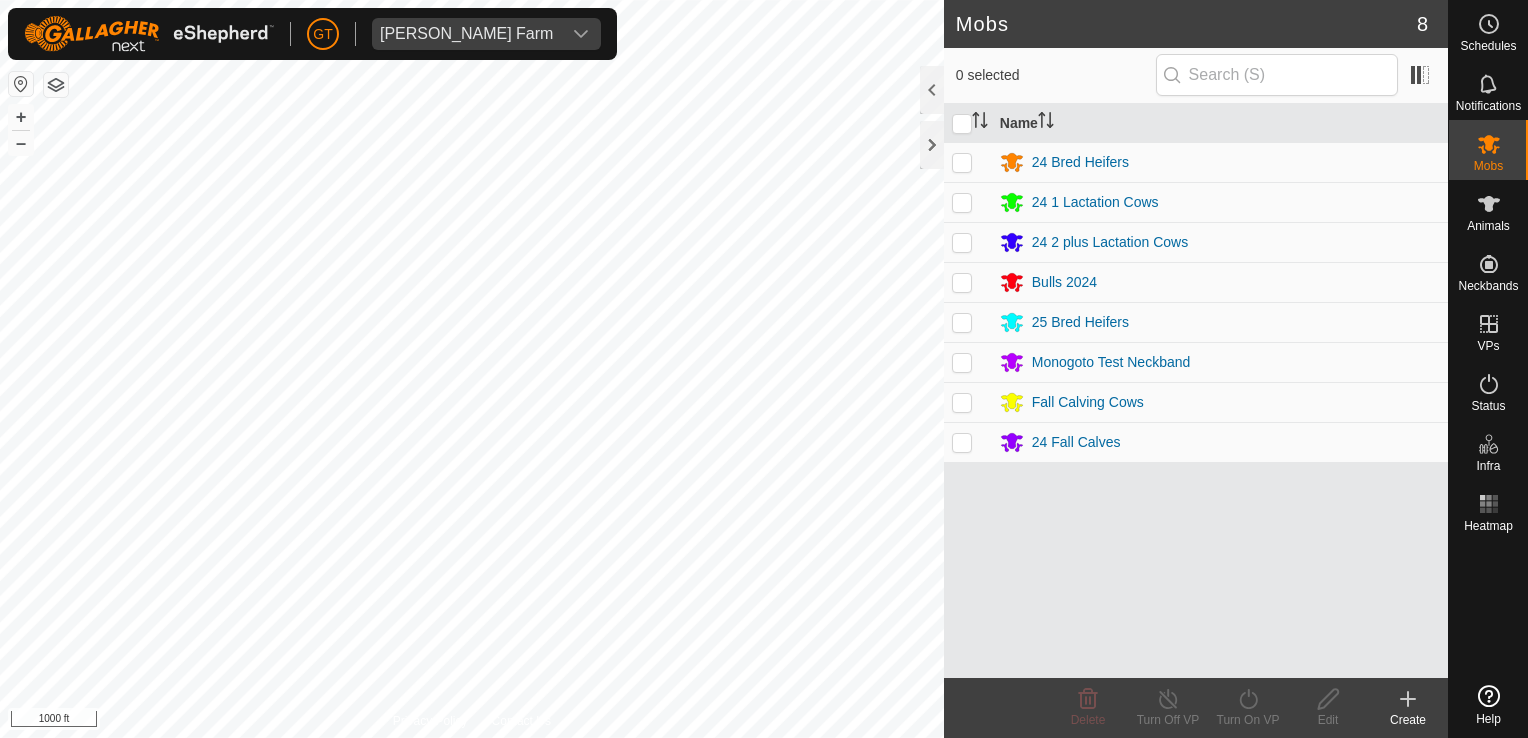 scroll, scrollTop: 0, scrollLeft: 0, axis: both 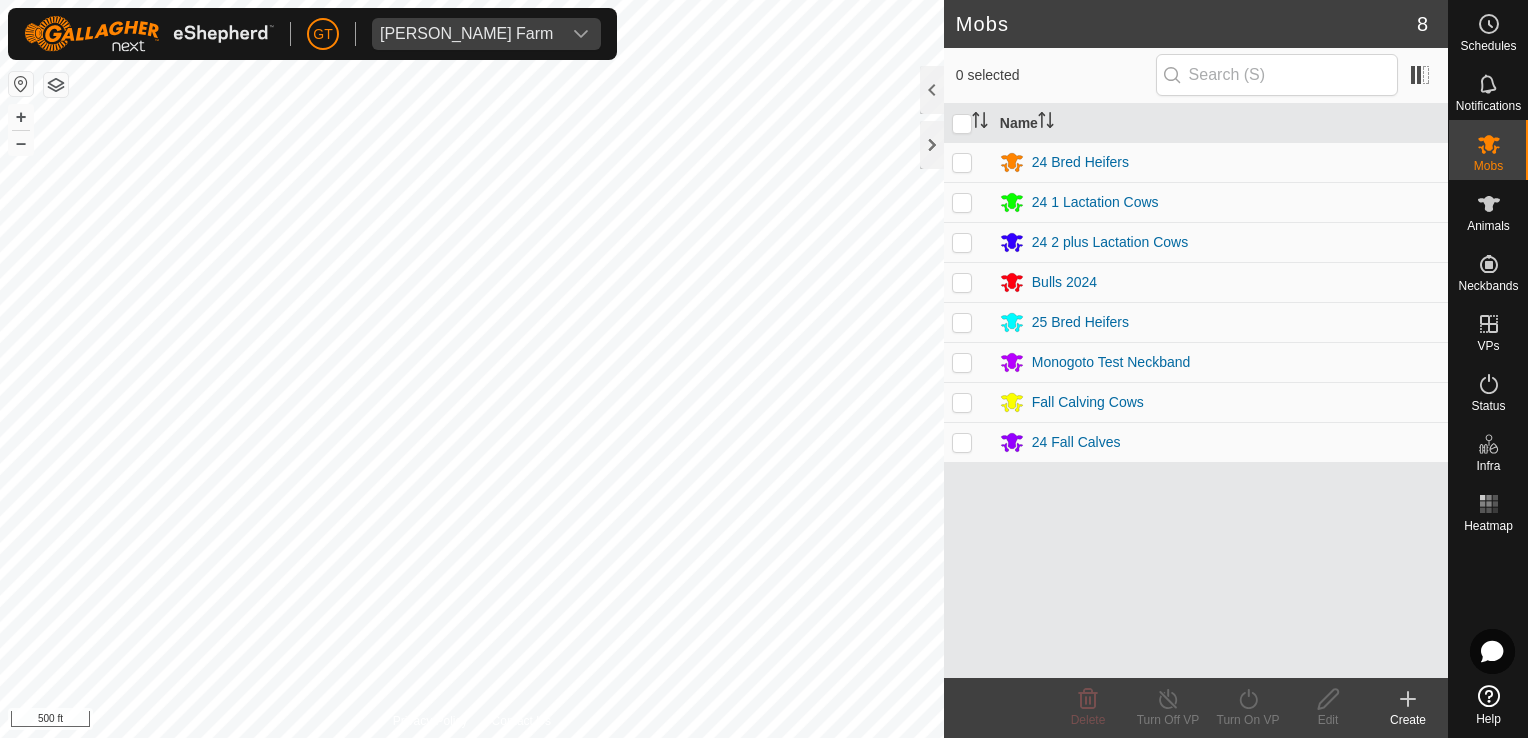 click on "[PERSON_NAME] Farm Schedules Notifications Mobs Animals Neckbands VPs Status Infra Heatmap Help Mobs 8  0 selected   Name  24 Bred Heifers 24 1 Lactation Cows 24 2 plus Lactation Cows Bulls 2024 25 Bred Heifers Monogoto Test Neckband Fall Calving Cows 24 Fall Calves Delete  Turn Off VP   Turn On VP   Edit   Create  Privacy Policy Contact Us + – ⇧ i 500 ft" at bounding box center (764, 369) 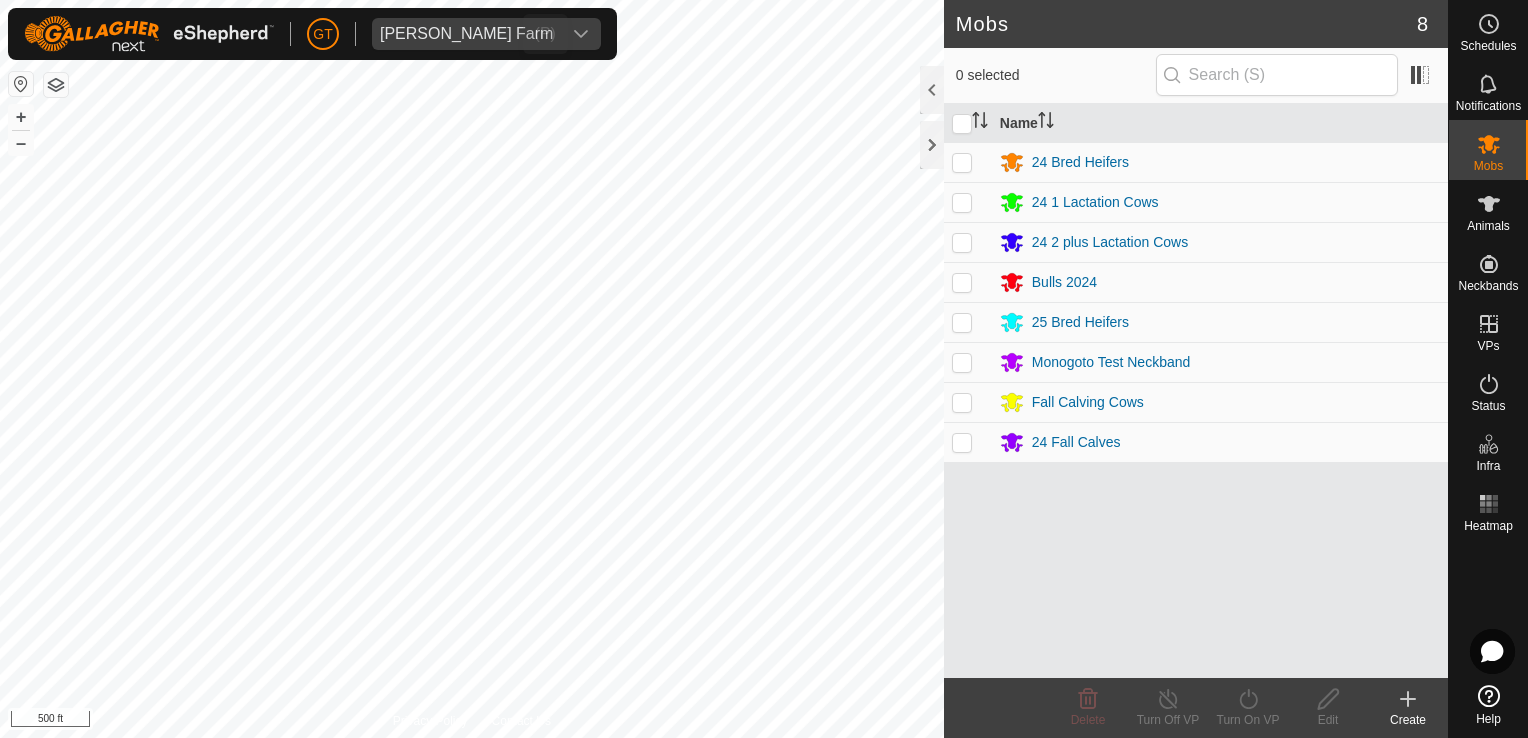 click on "GT Thoren Farm Schedules Notifications Mobs Animals Neckbands VPs Status Infra Heatmap Help Mobs 8  0 selected   Name  24 Bred Heifers 24 1 Lactation Cows 24 2 plus Lactation Cows Bulls 2024 25 Bred Heifers Monogoto Test Neckband Fall Calving Cows 24 Fall Calves Delete  Turn Off VP   Turn On VP   Edit   Create  Privacy Policy Contact Us + – ⇧ i 500 ft" 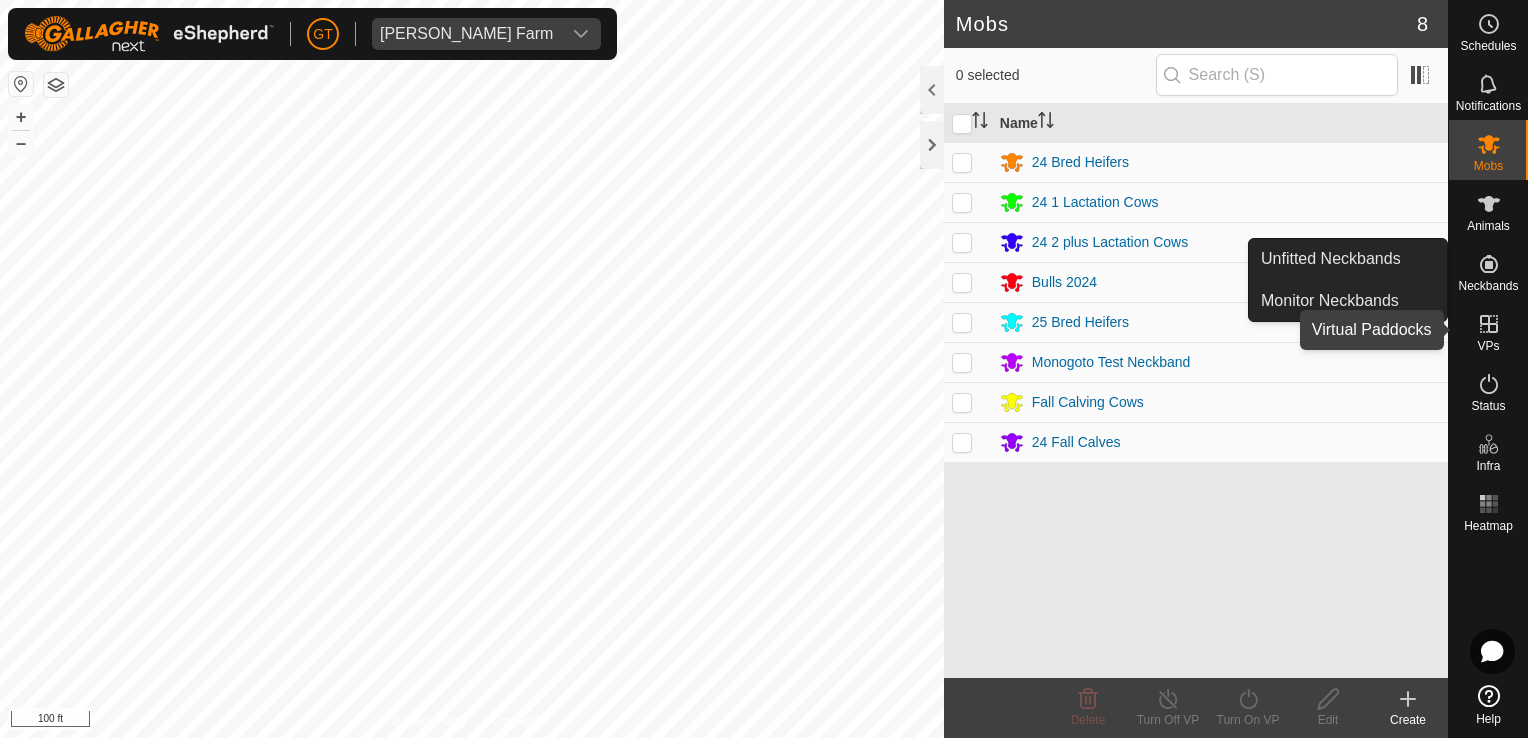 click 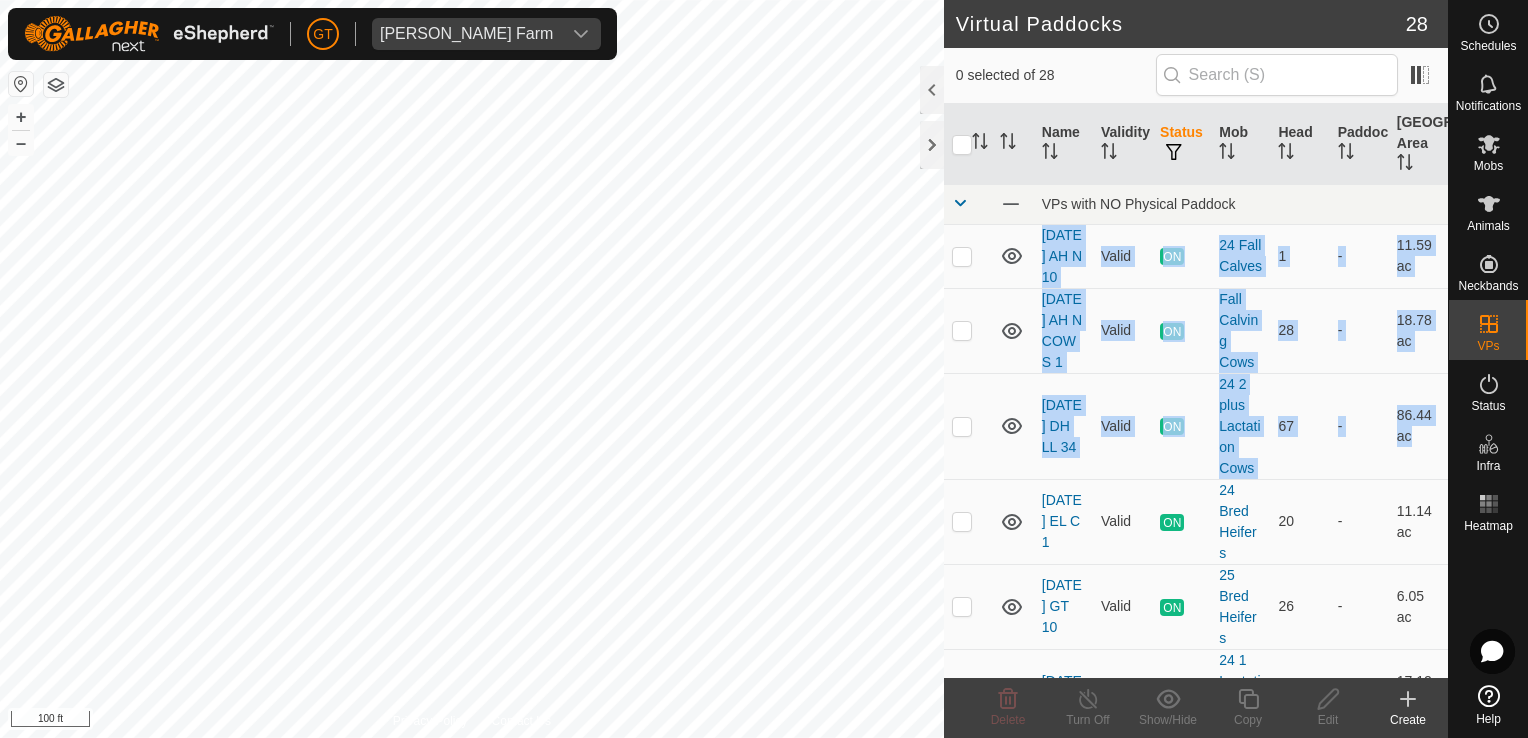 drag, startPoint x: 1025, startPoint y: 534, endPoint x: 992, endPoint y: 301, distance: 235.3253 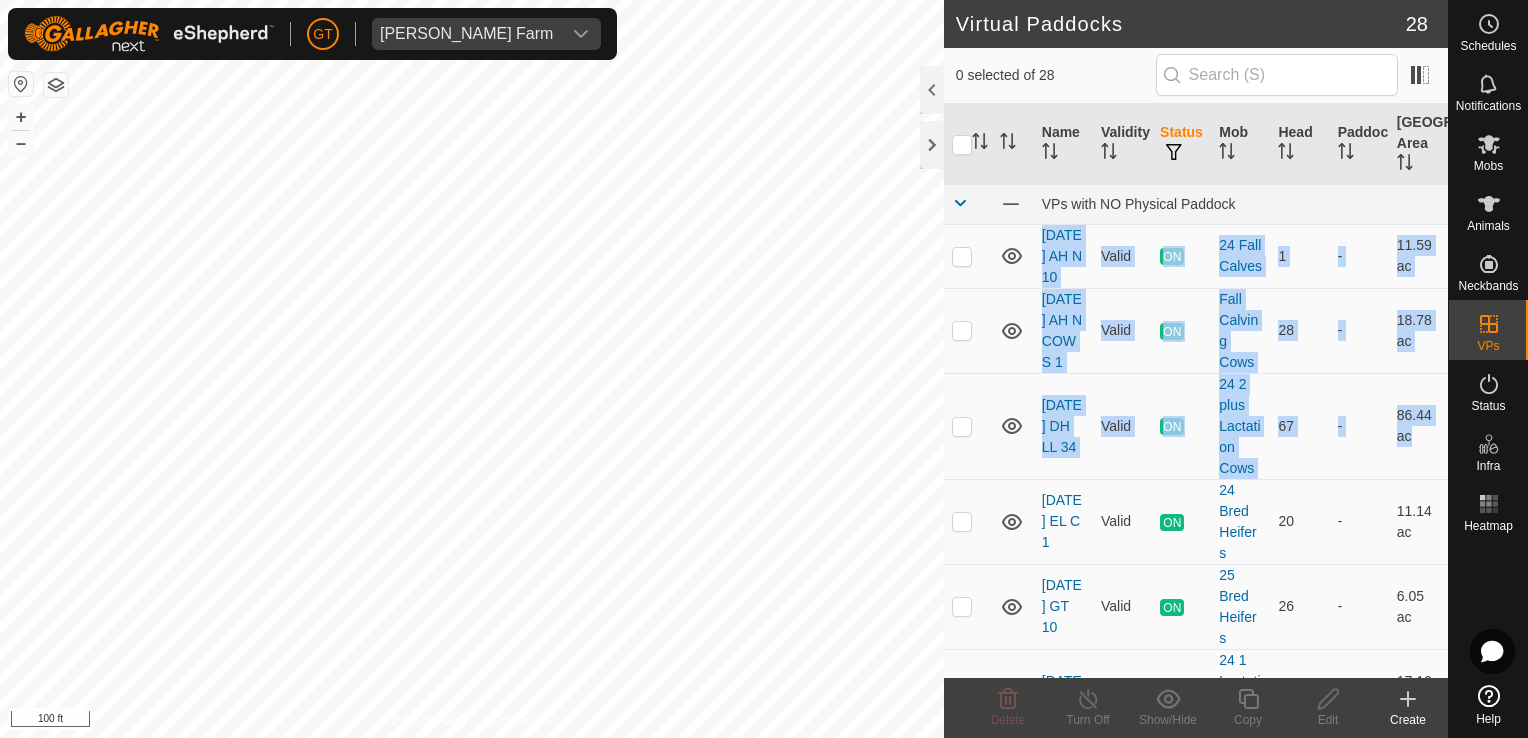 click on "VPs with NO Physical Paddock  2025-07-14   AH N 10  Valid  ON  24 Fall Calves   1   -   11.59 ac  2025-07-16   AH  N COWS 1  Valid  ON  Fall Calving Cows   28   -   18.78 ac  2025-07-16   DH LL 34  Valid  ON  24 2 plus Lactation Cows   67   -   86.44 ac  2025-07-19   EL  C 1  Valid  ON  24 Bred Heifers   20   -   11.14 ac  2025-07-19   GT 10  Valid  ON  25 Bred Heifers   26   -   6.05 ac  2025-07-19   LL 40  Valid  ON  24 1 Lactation Cows   21   -   17.12 ac  2025-05-25  BS  N 1  Valid  OFF  -   0   -   7.88 ac  2025-05-27   LL  SW 9  Valid  OFF  -   0   -   6 ac  2025-05-27 075904  Valid  OFF  -   0   -   4.79 ac  2025-05-31   BS  N  2  Valid  OFF  -   0   -   12.11 ac  2025-06-02  BS N 3  Valid  OFF  -   0   -   8.55 ac  2025-06-20  DH N BRIDGE 23  Valid  OFF  -   0   -   42.65 ac  2025-06-27  CT 9  Valid  OFF  -   0   -   3.78 ac  2025-07-06  CT  13  Valid  OFF  -   0   -   9.56 ac  2025-07-13   AH  9  Valid  OFF  -   0   -   10.28 ac  2025-07-13   GT W 1  Valid  OFF  -   0   -   5.07 ac  2025-07-13  GT 9" at bounding box center (1196, 1110) 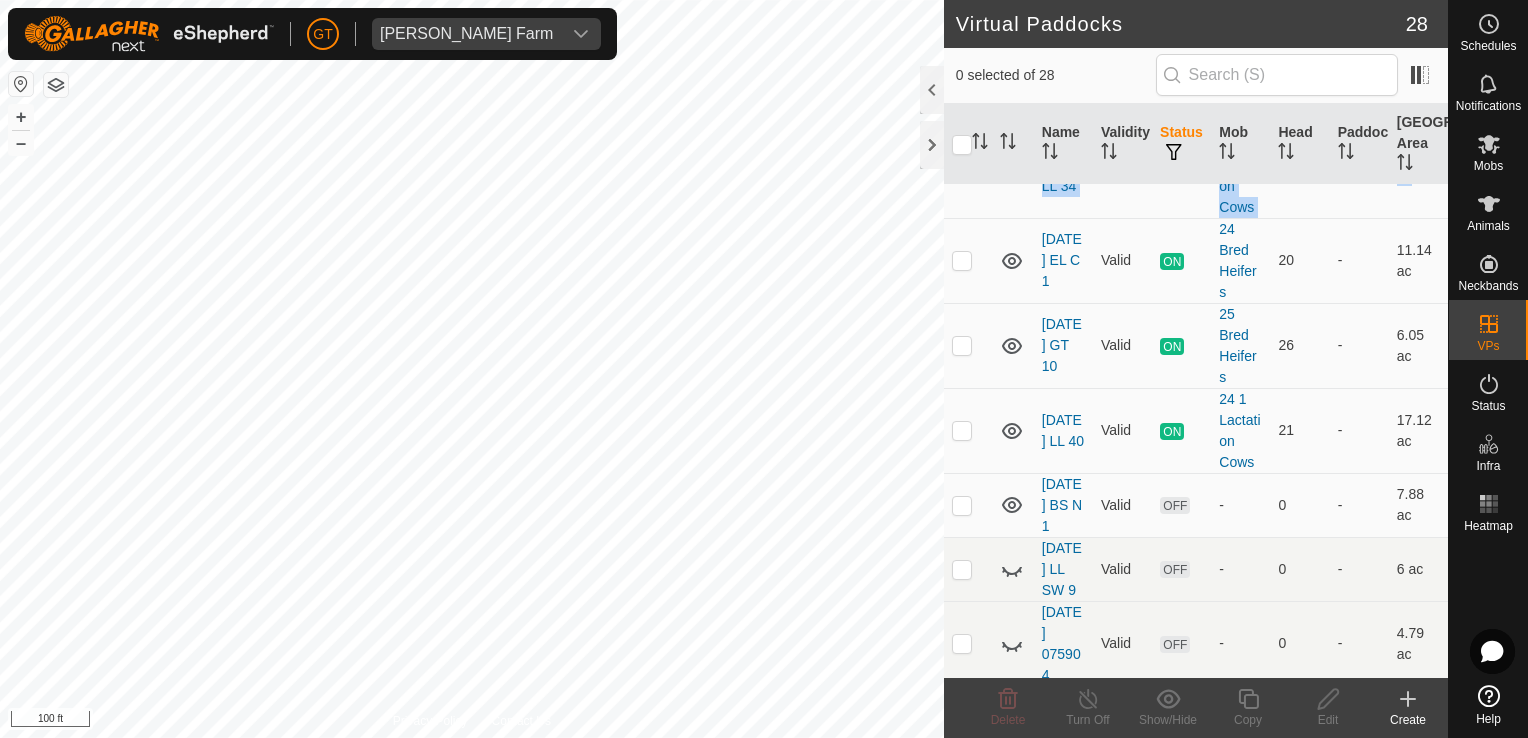 scroll, scrollTop: 300, scrollLeft: 0, axis: vertical 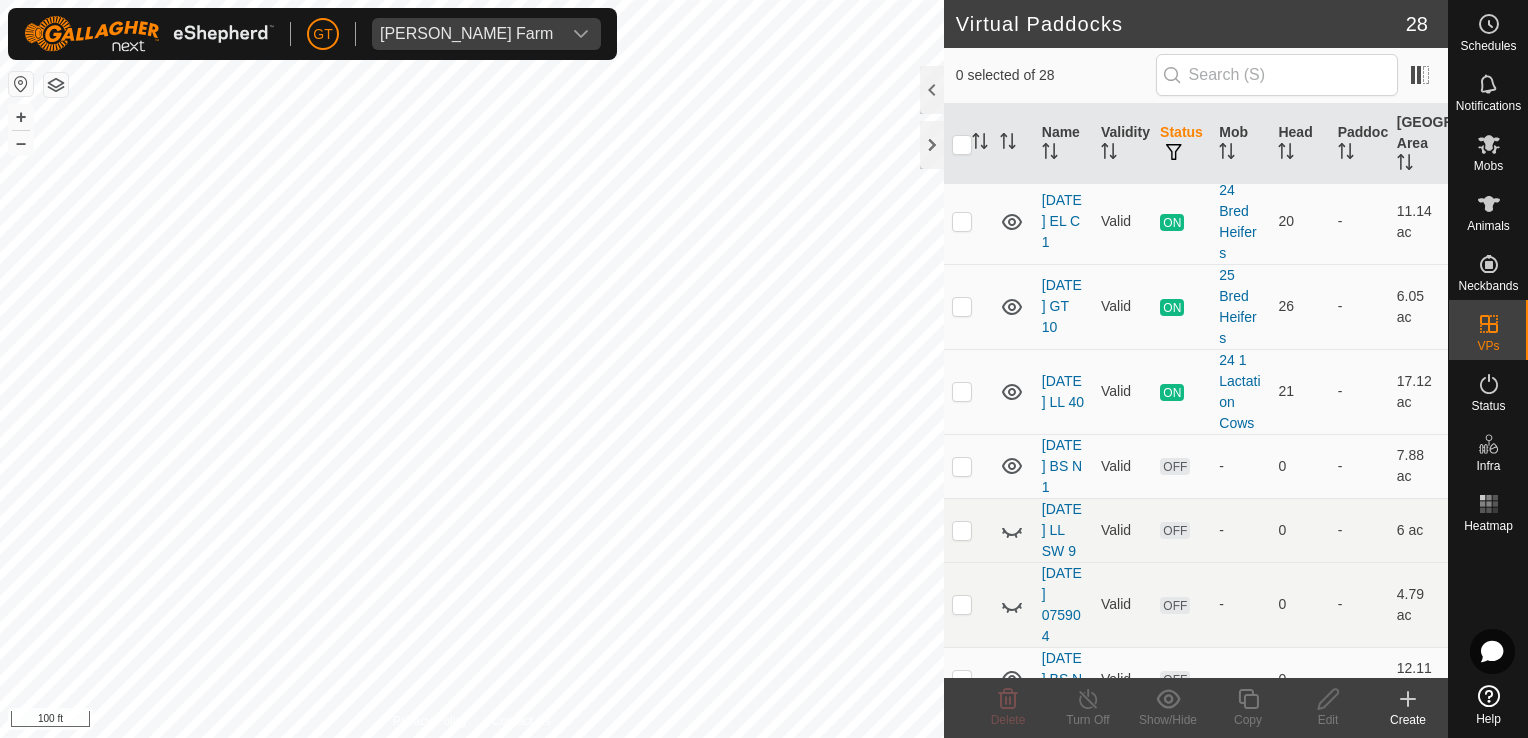 checkbox on "true" 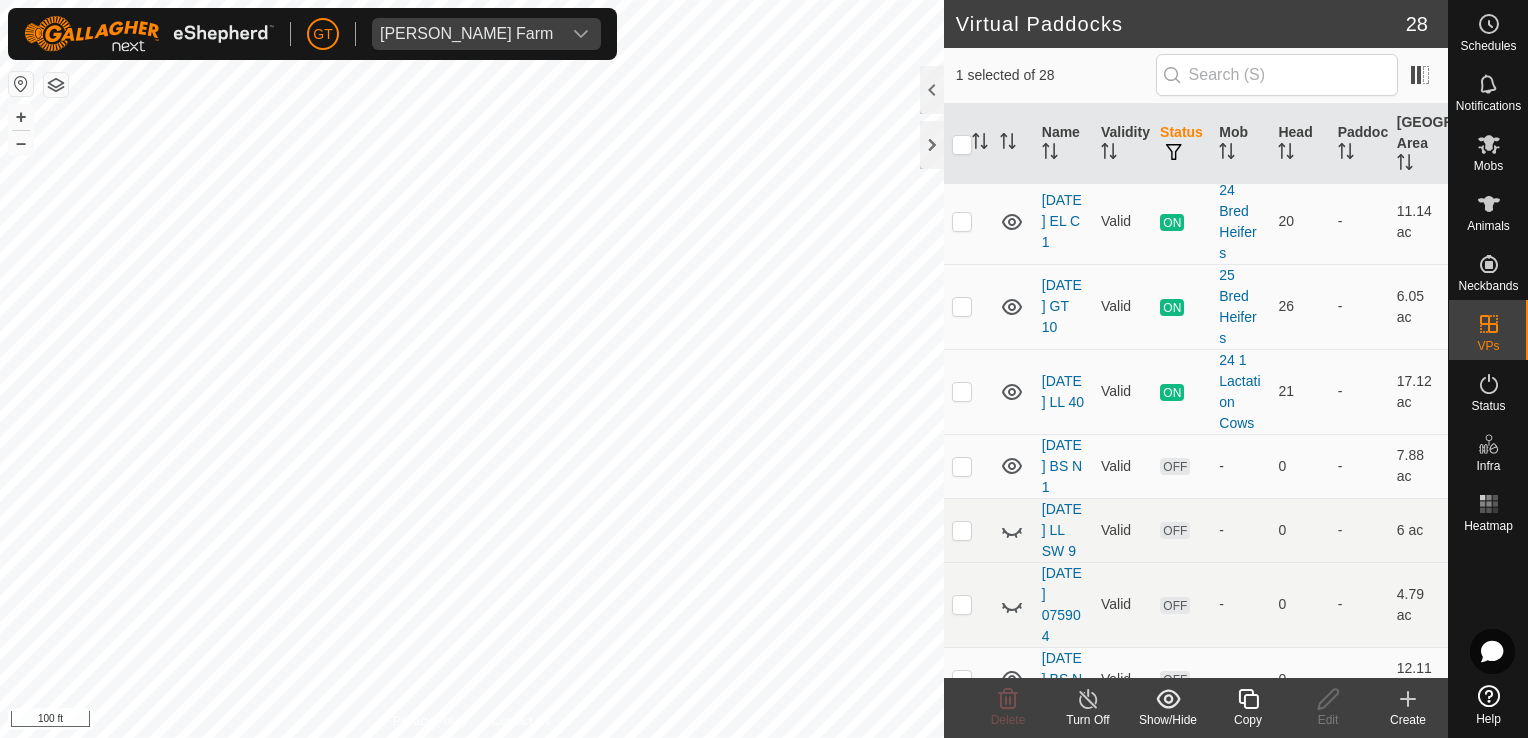 click on "0" at bounding box center (1299, 530) 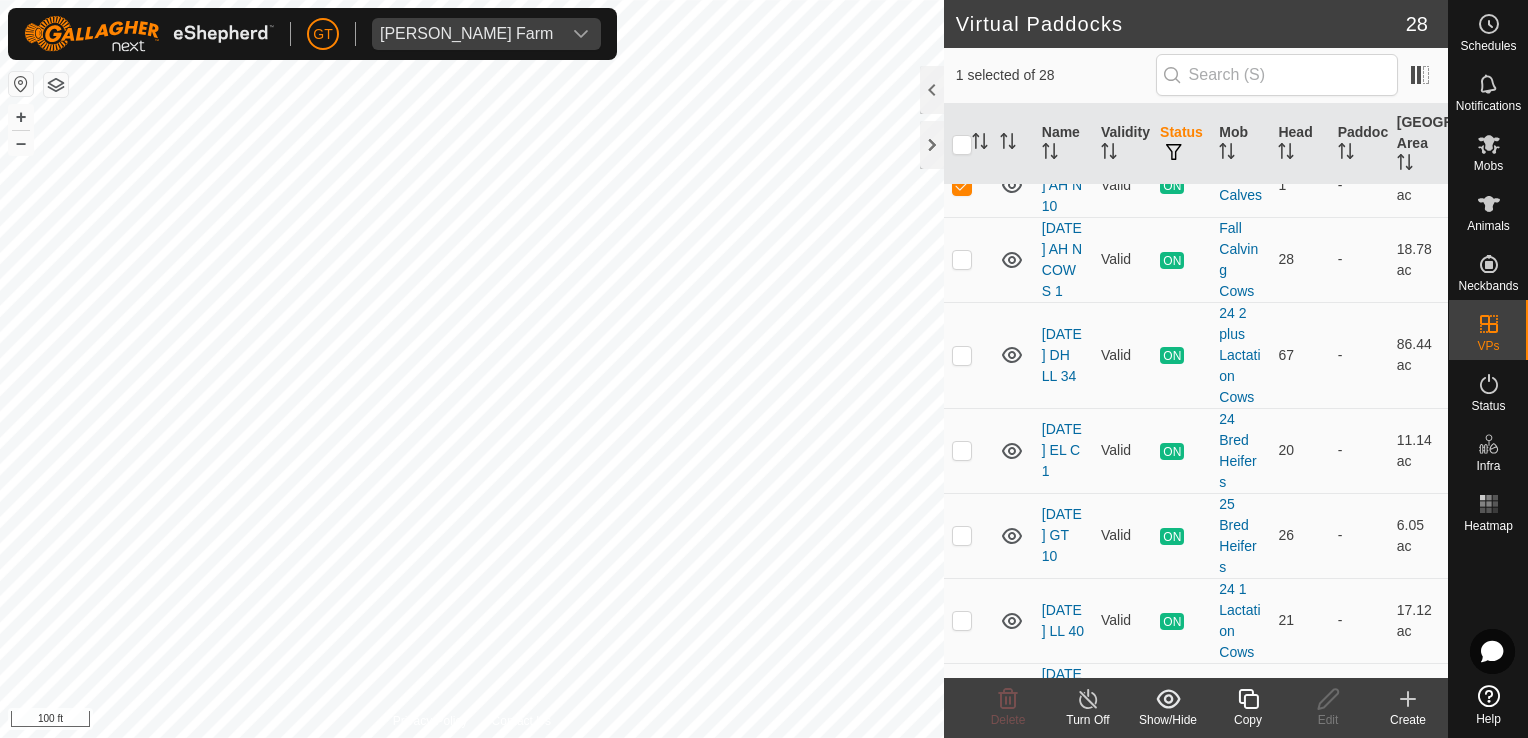 scroll, scrollTop: 0, scrollLeft: 0, axis: both 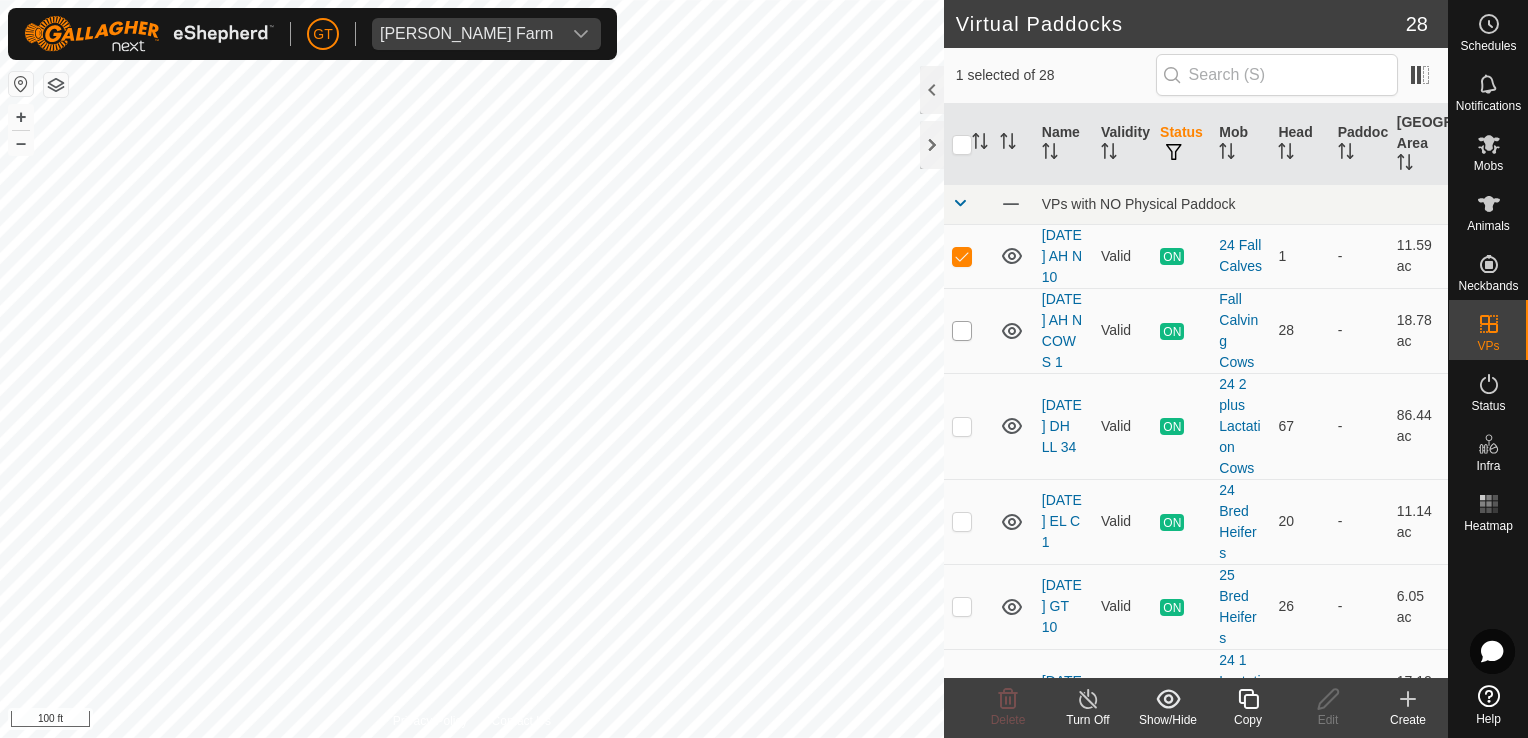 click at bounding box center (962, 331) 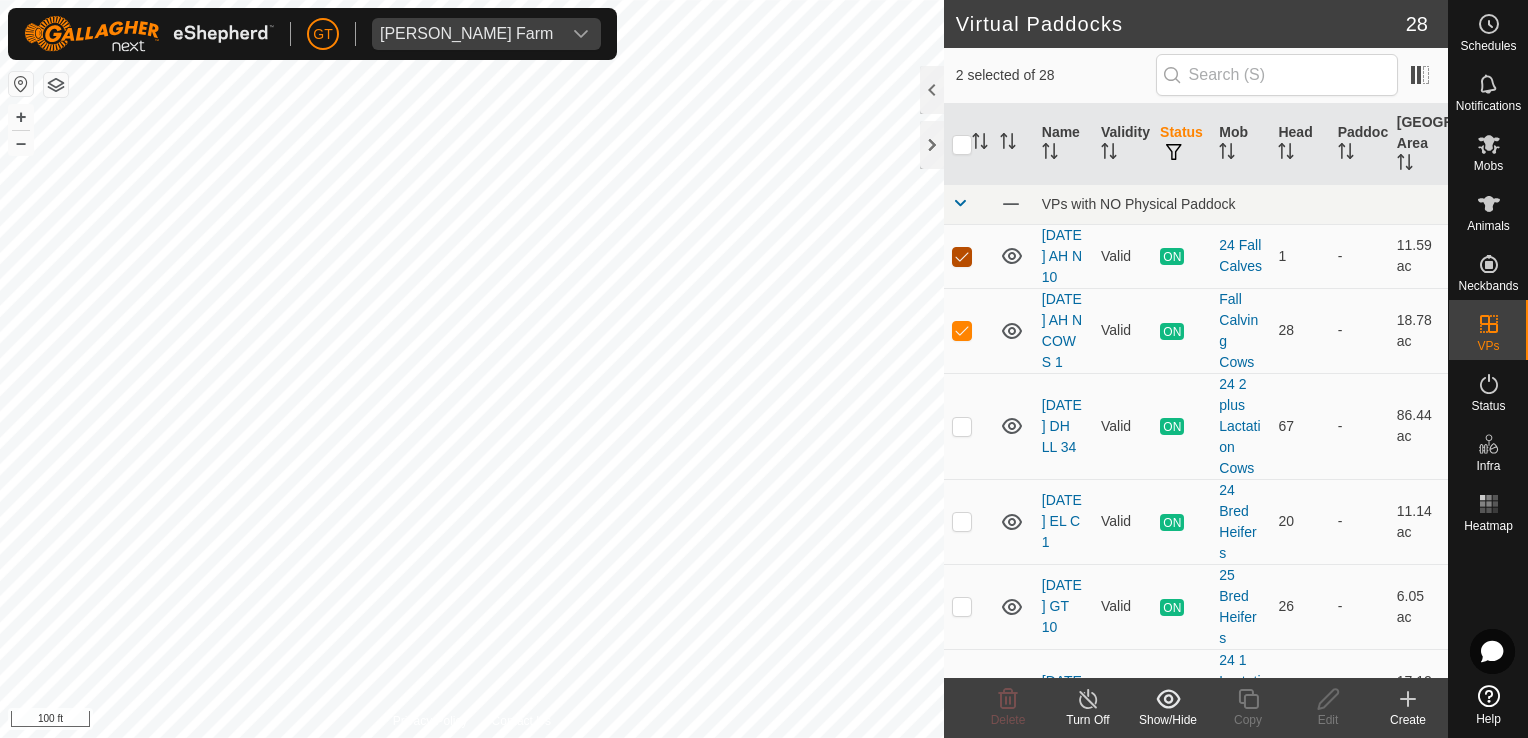 click at bounding box center [962, 257] 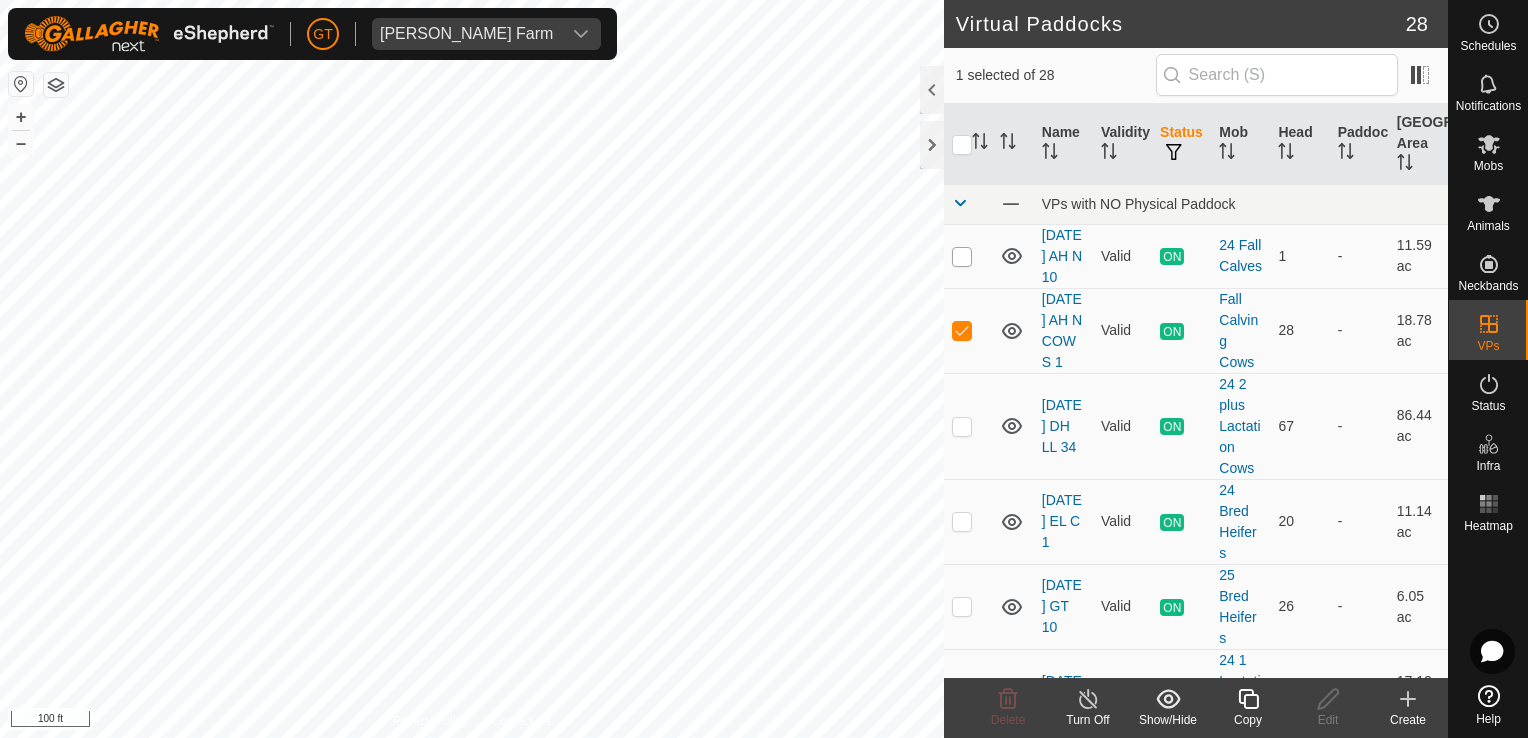 click at bounding box center [962, 257] 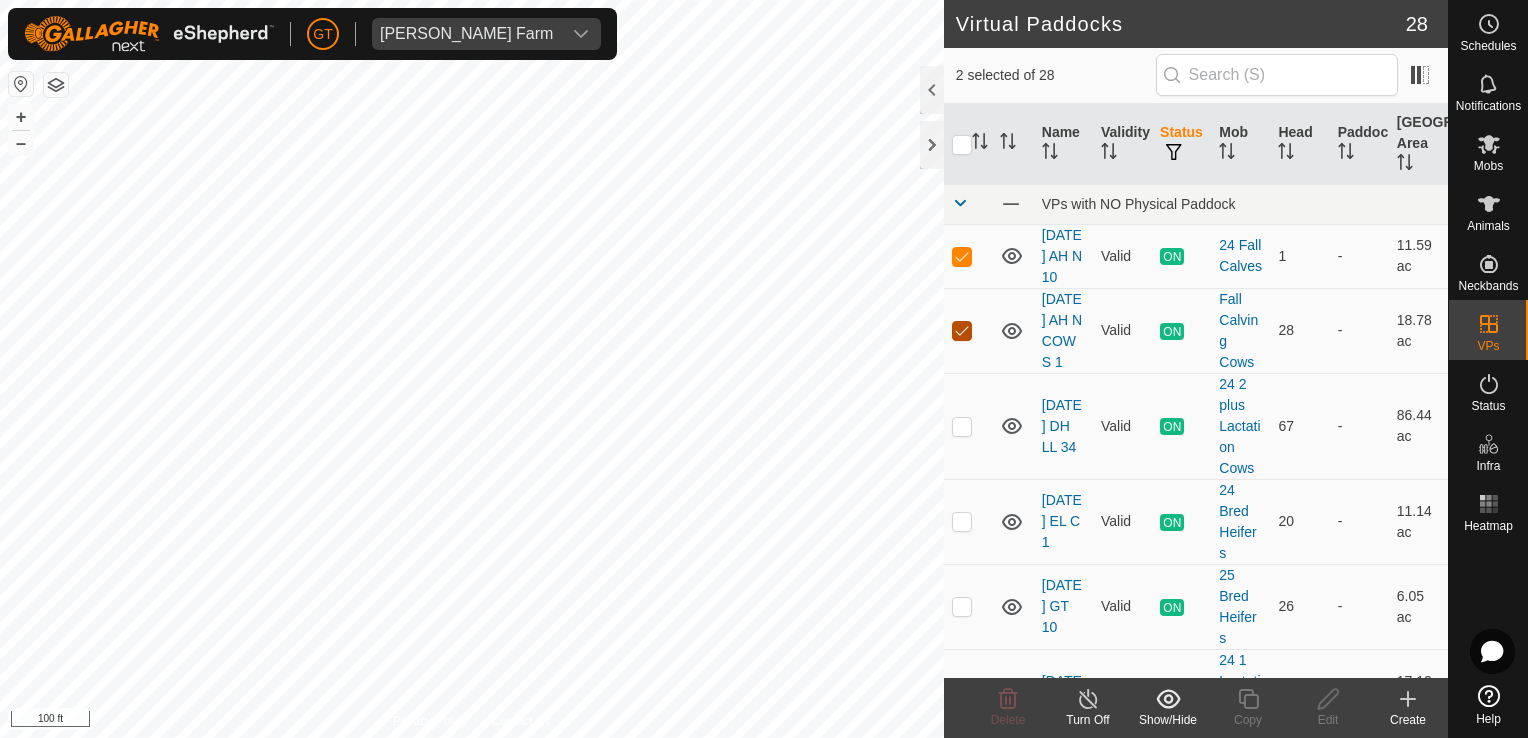 click at bounding box center (962, 331) 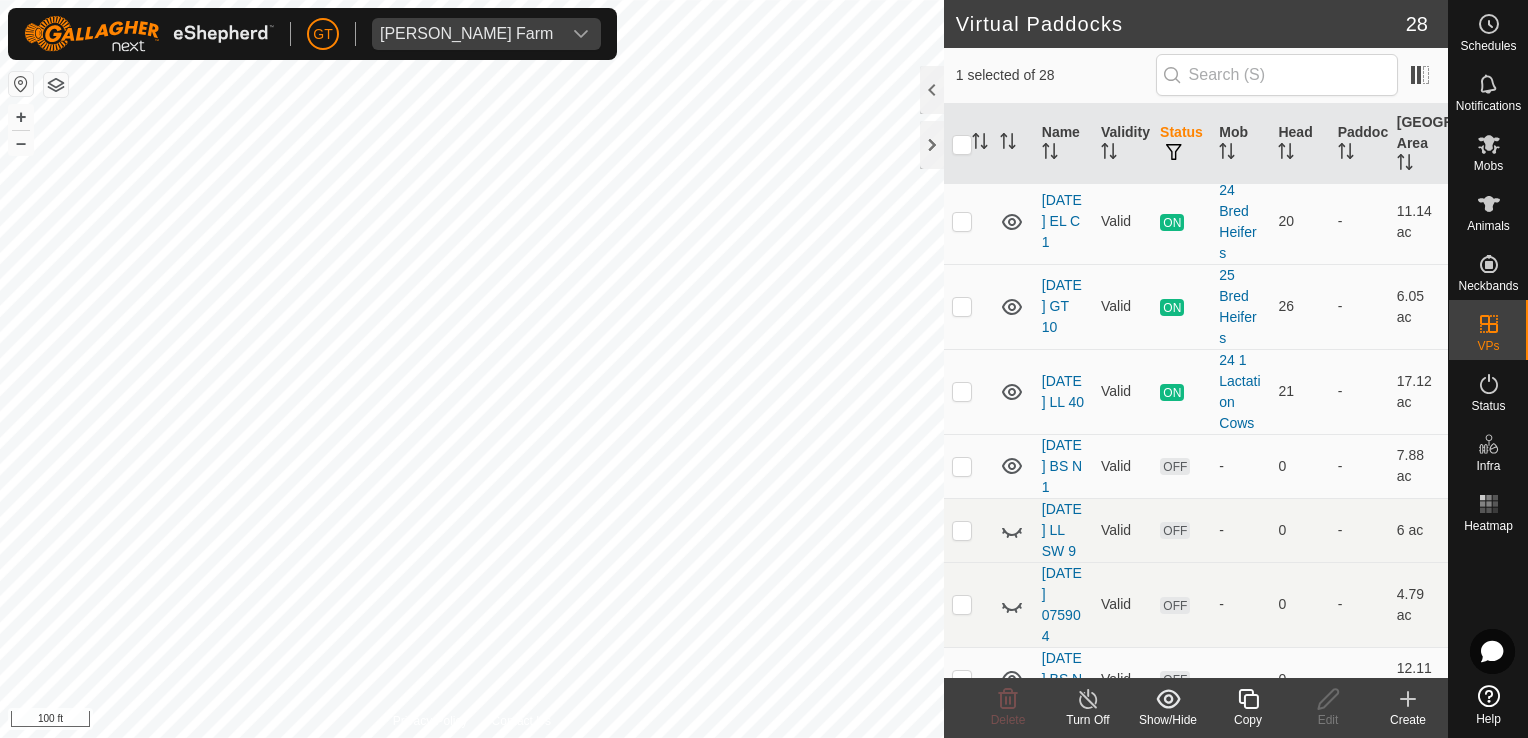 scroll, scrollTop: 0, scrollLeft: 0, axis: both 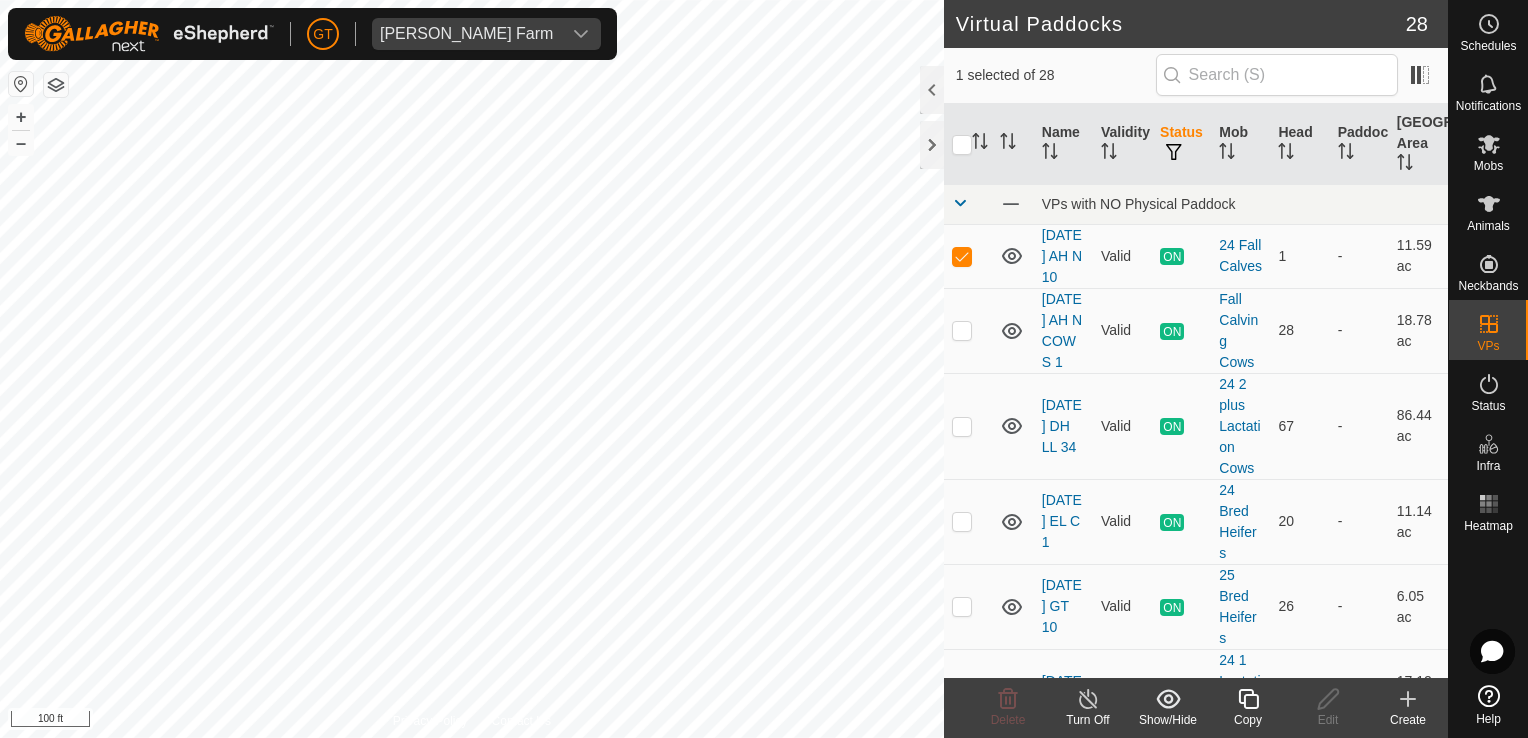checkbox on "false" 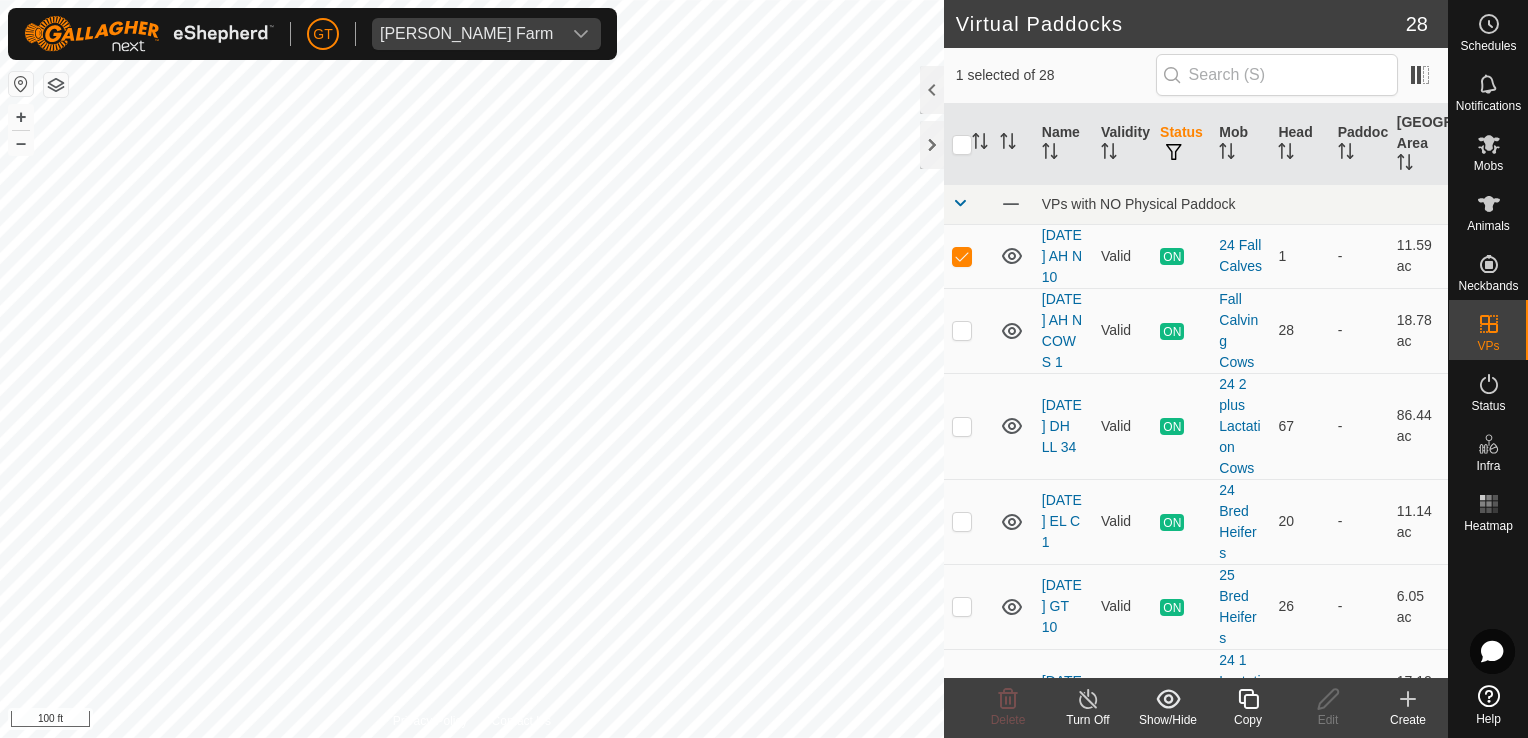 checkbox on "true" 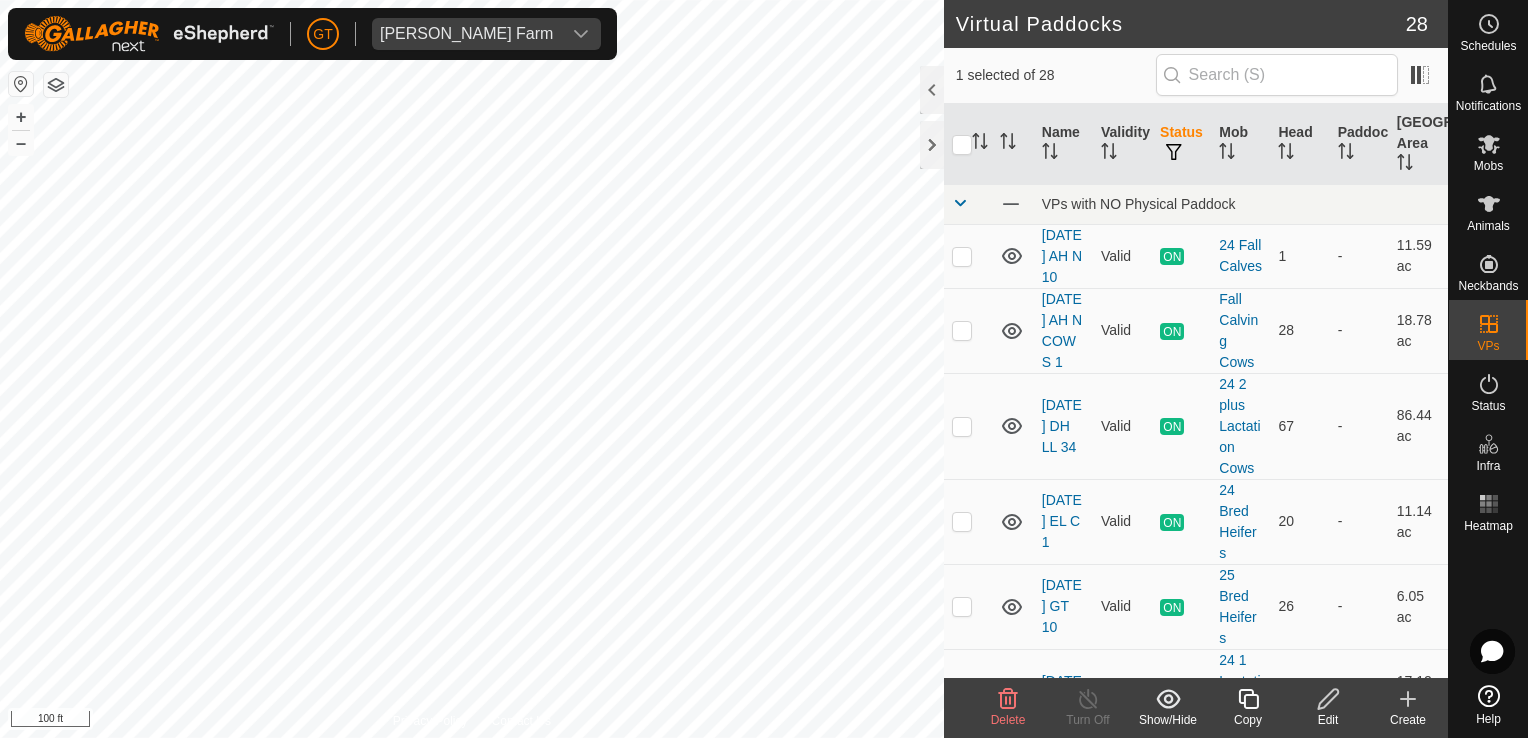checkbox on "true" 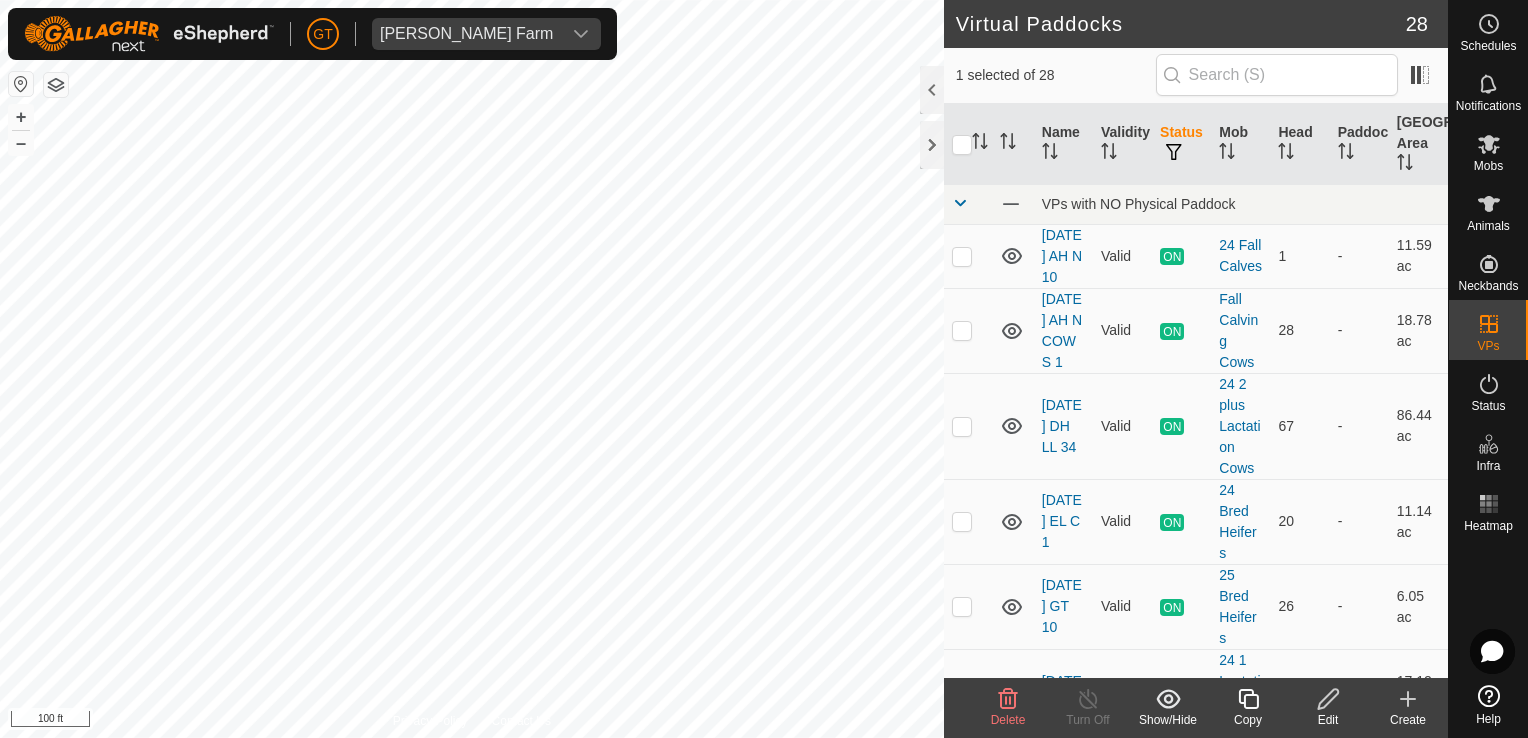 checkbox on "false" 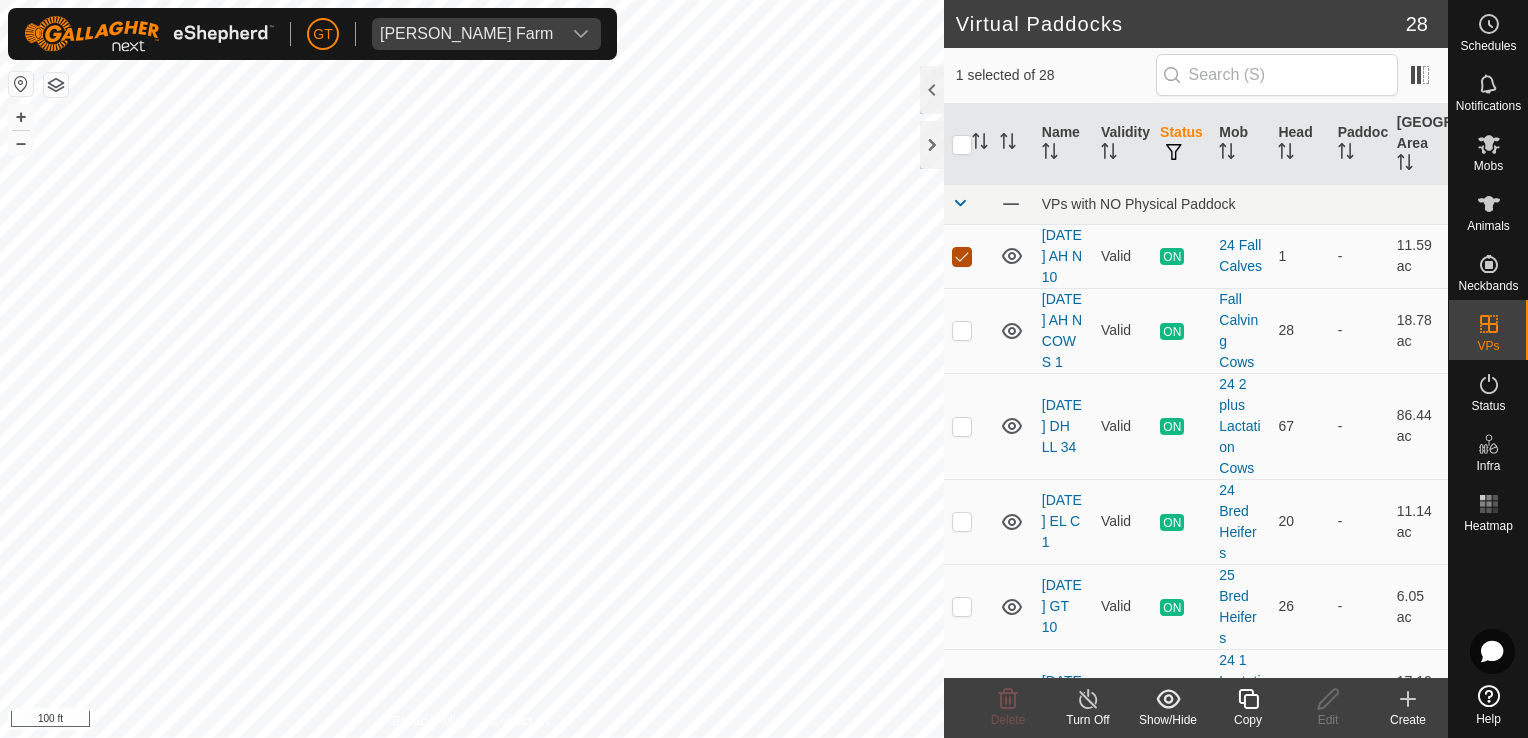click at bounding box center [962, 257] 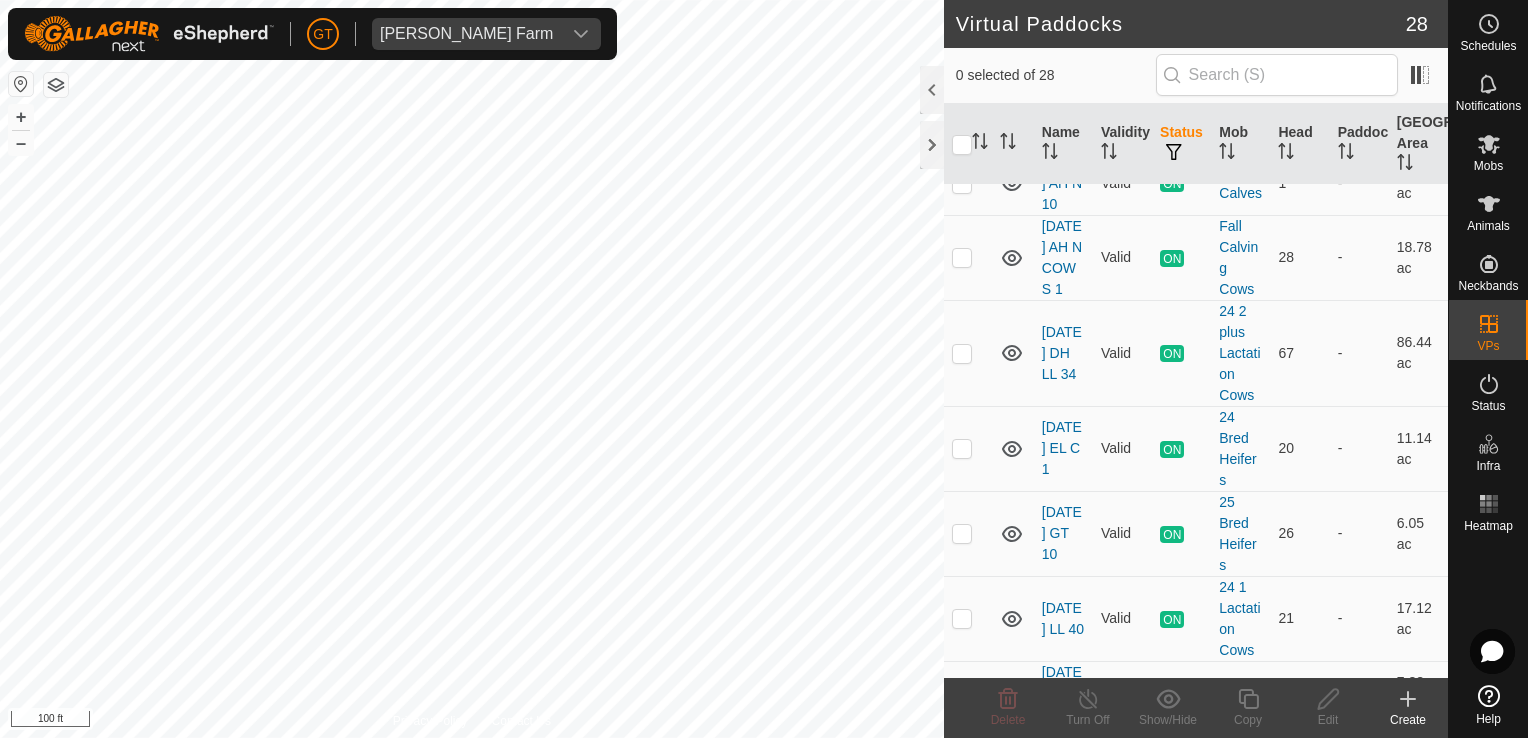 scroll, scrollTop: 0, scrollLeft: 0, axis: both 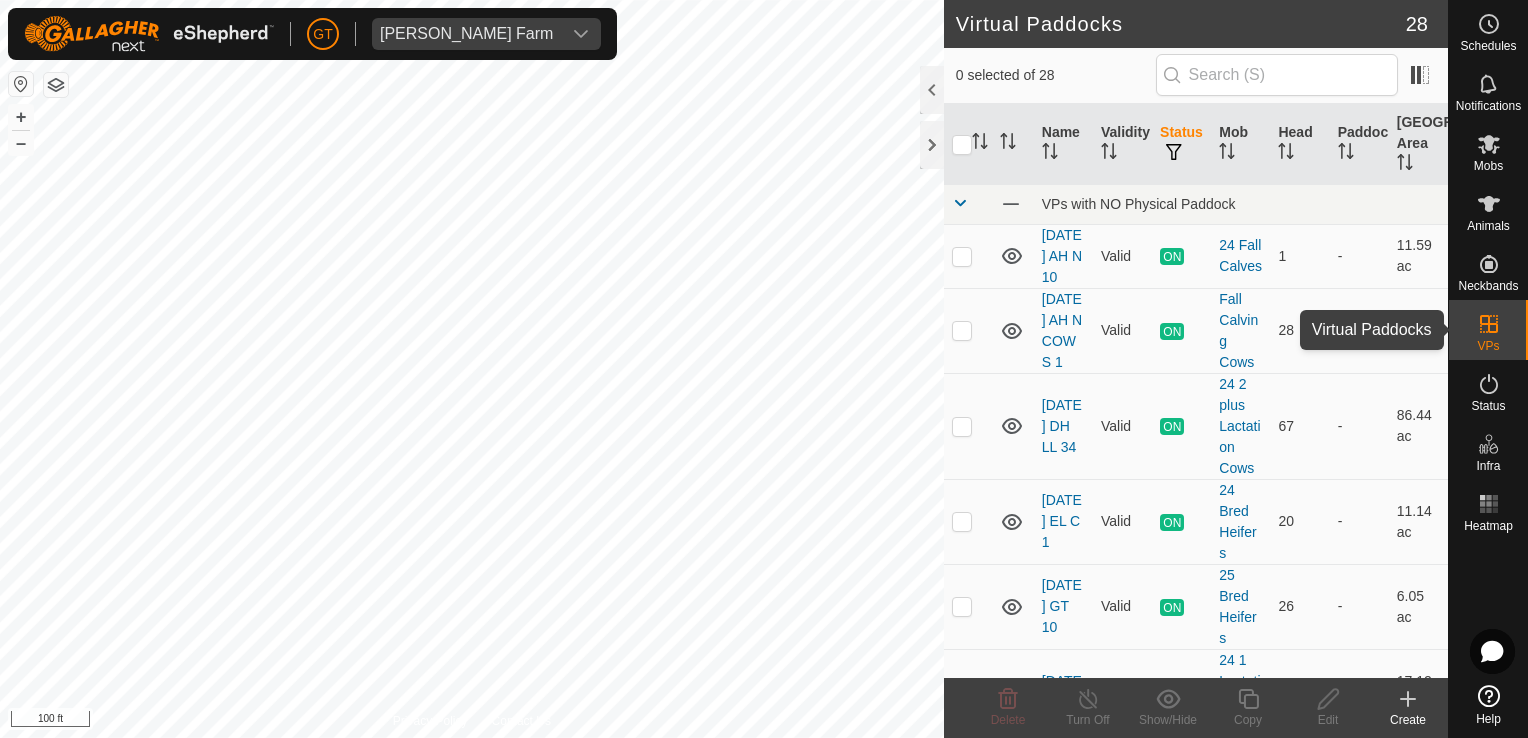 click 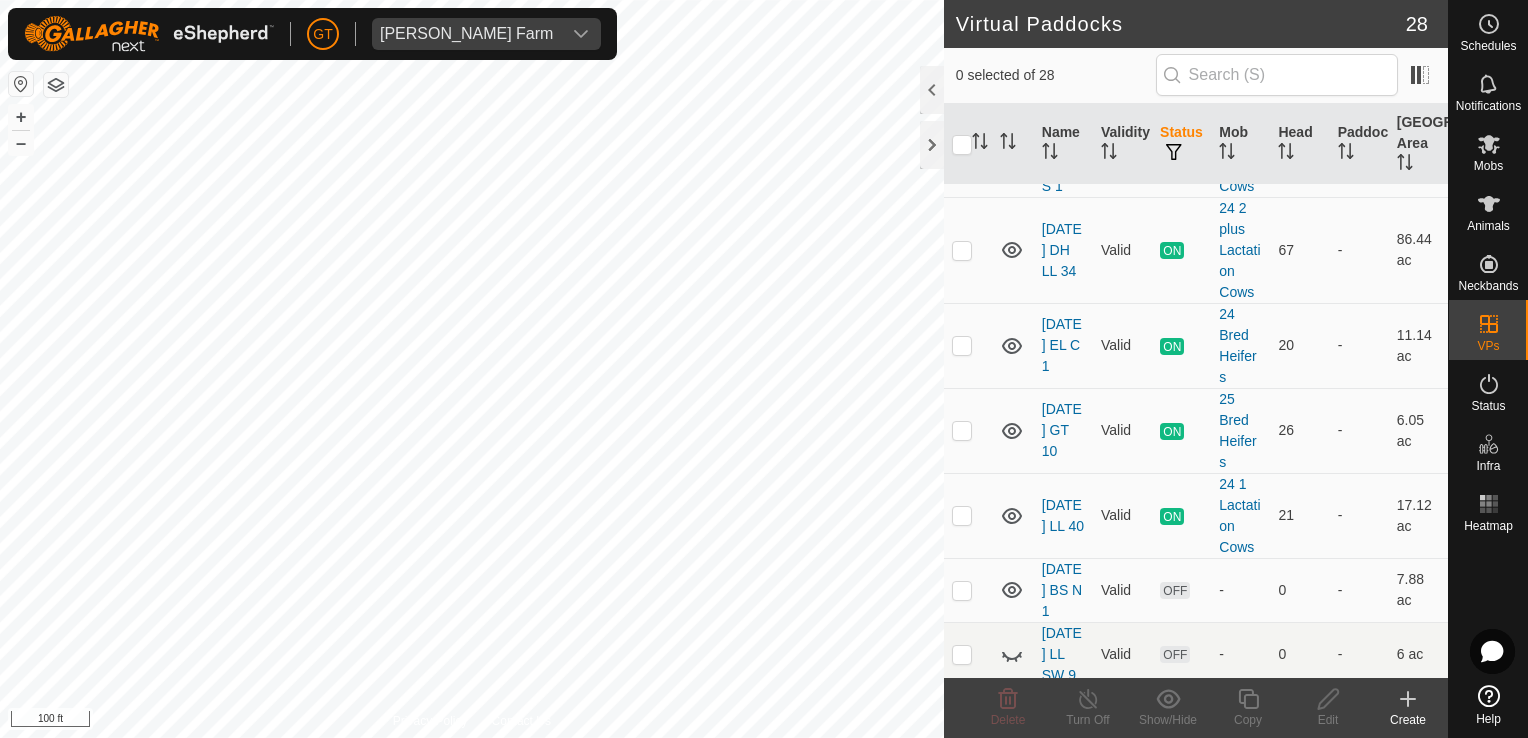 scroll, scrollTop: 200, scrollLeft: 0, axis: vertical 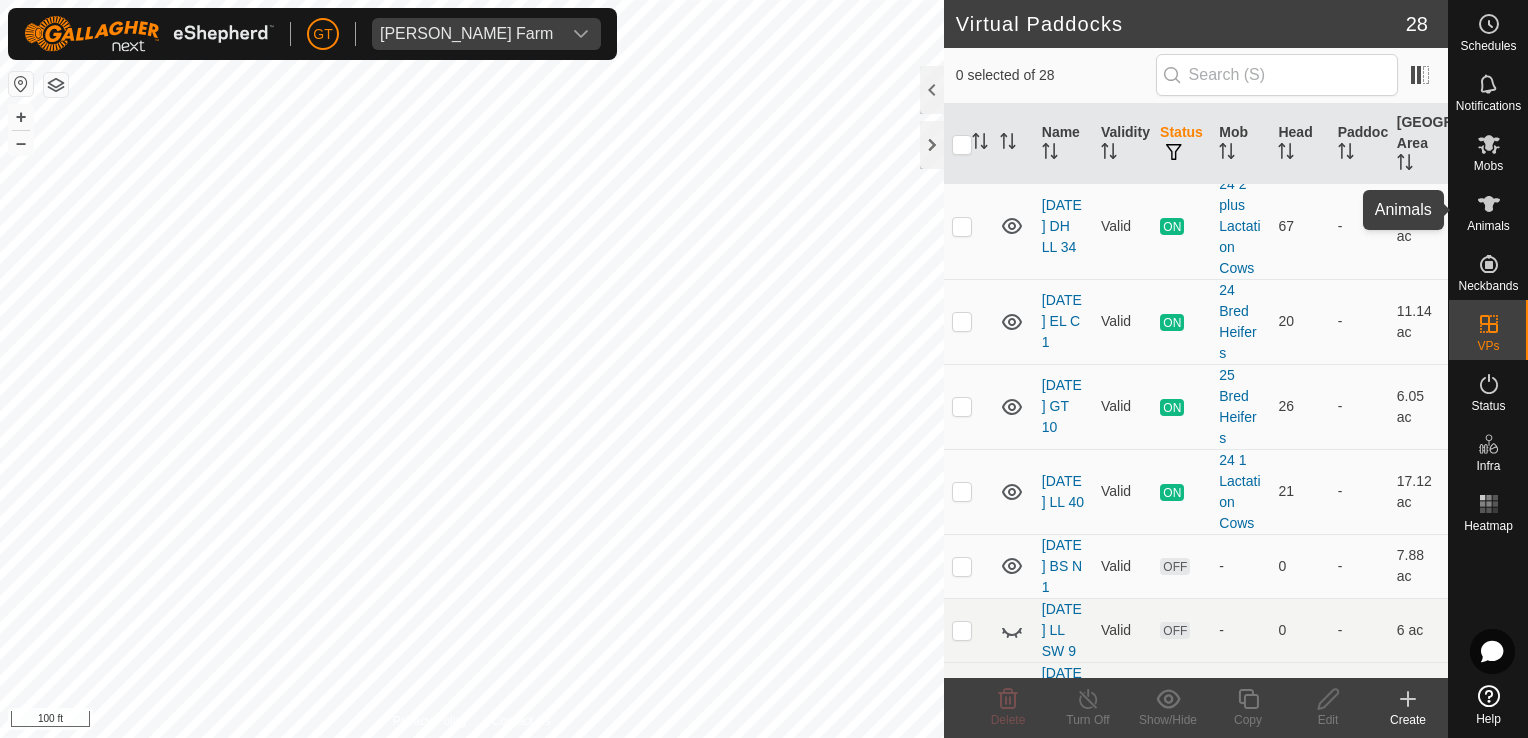 click 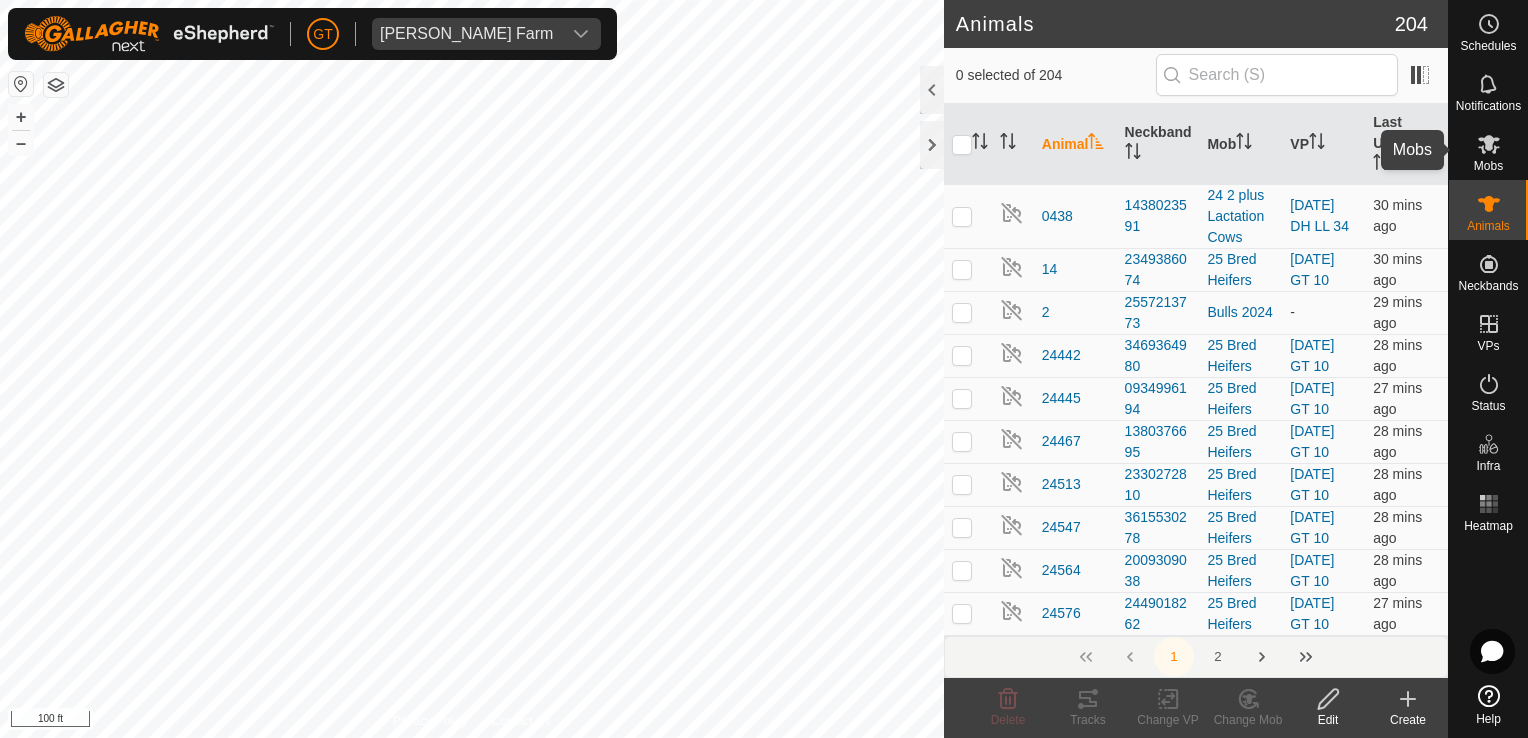 click 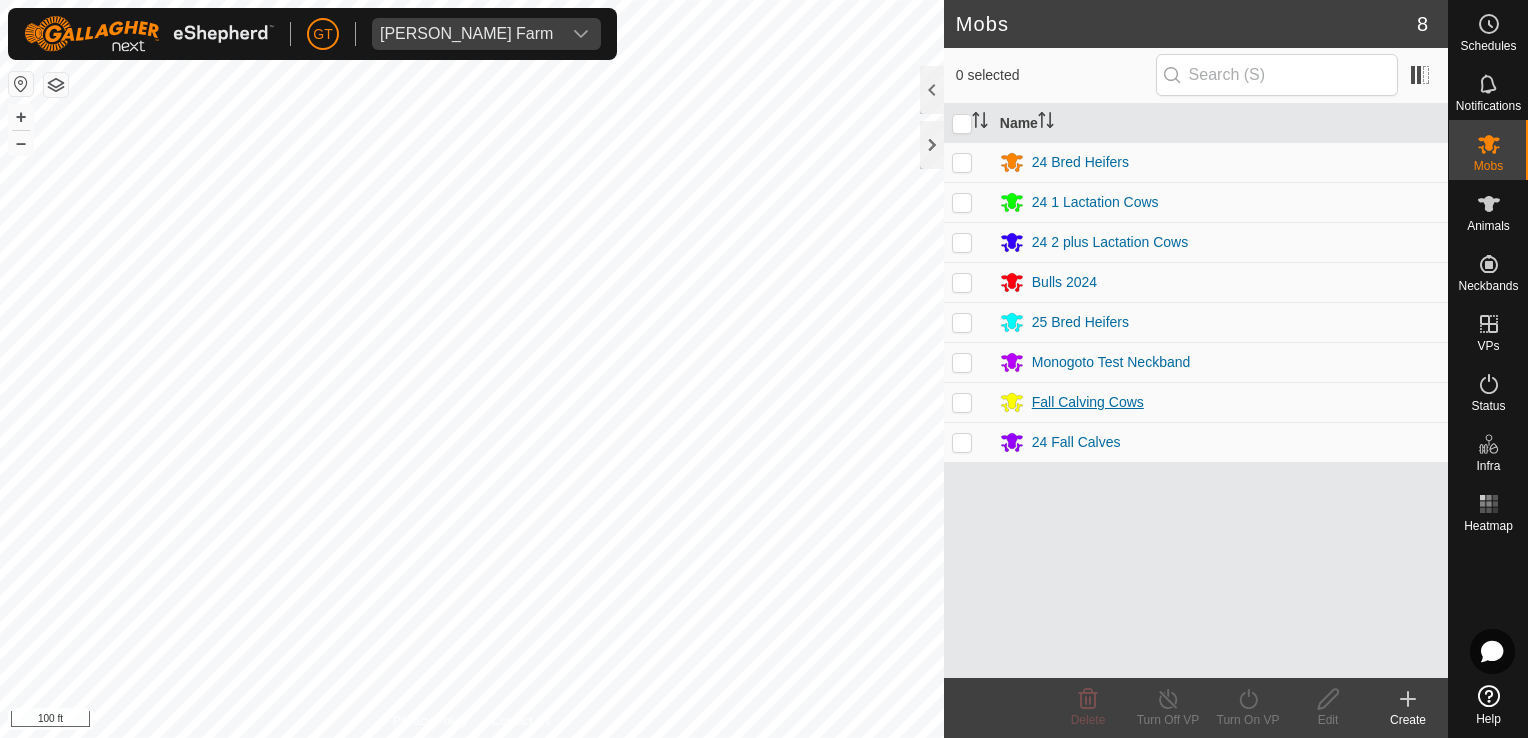 click on "Fall Calving Cows" at bounding box center (1088, 402) 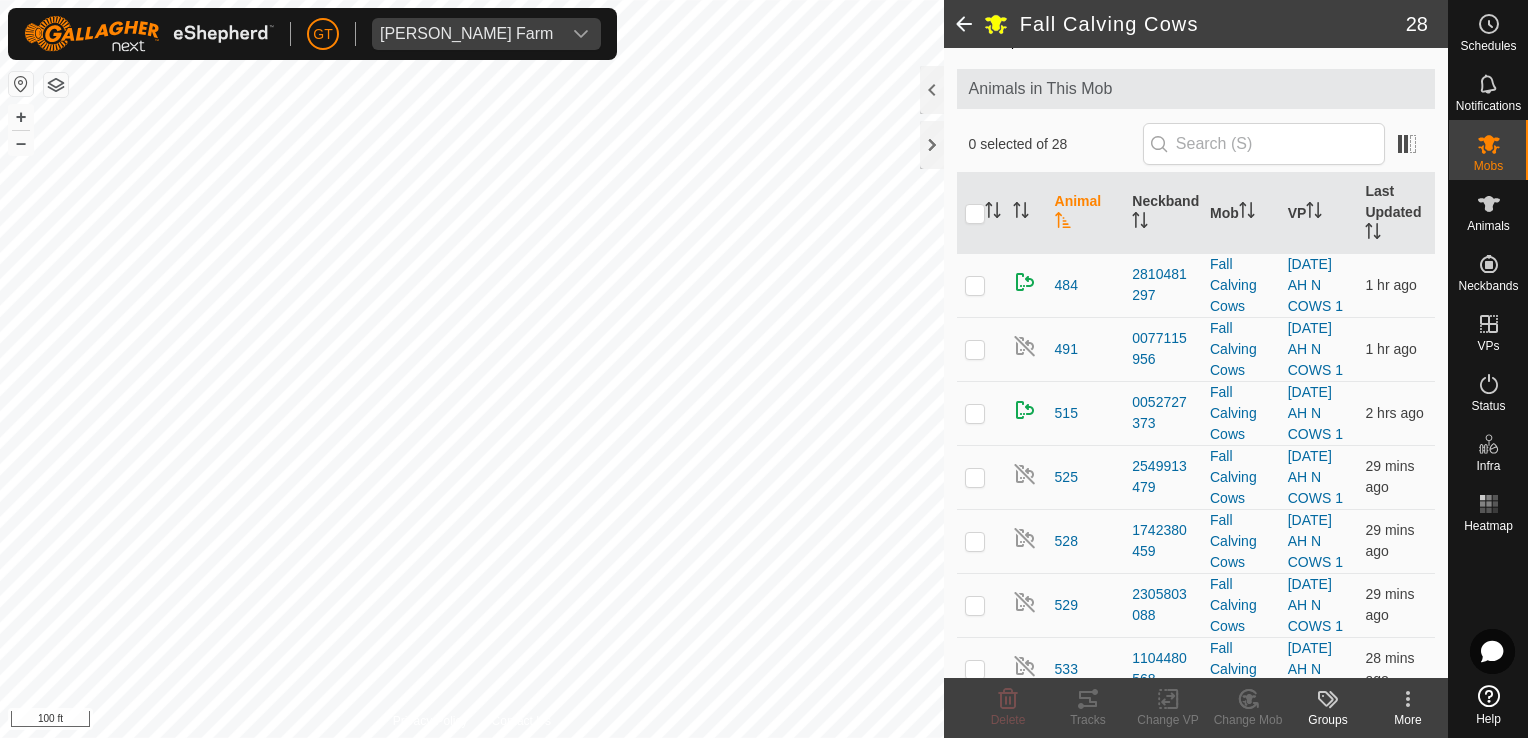 scroll, scrollTop: 0, scrollLeft: 0, axis: both 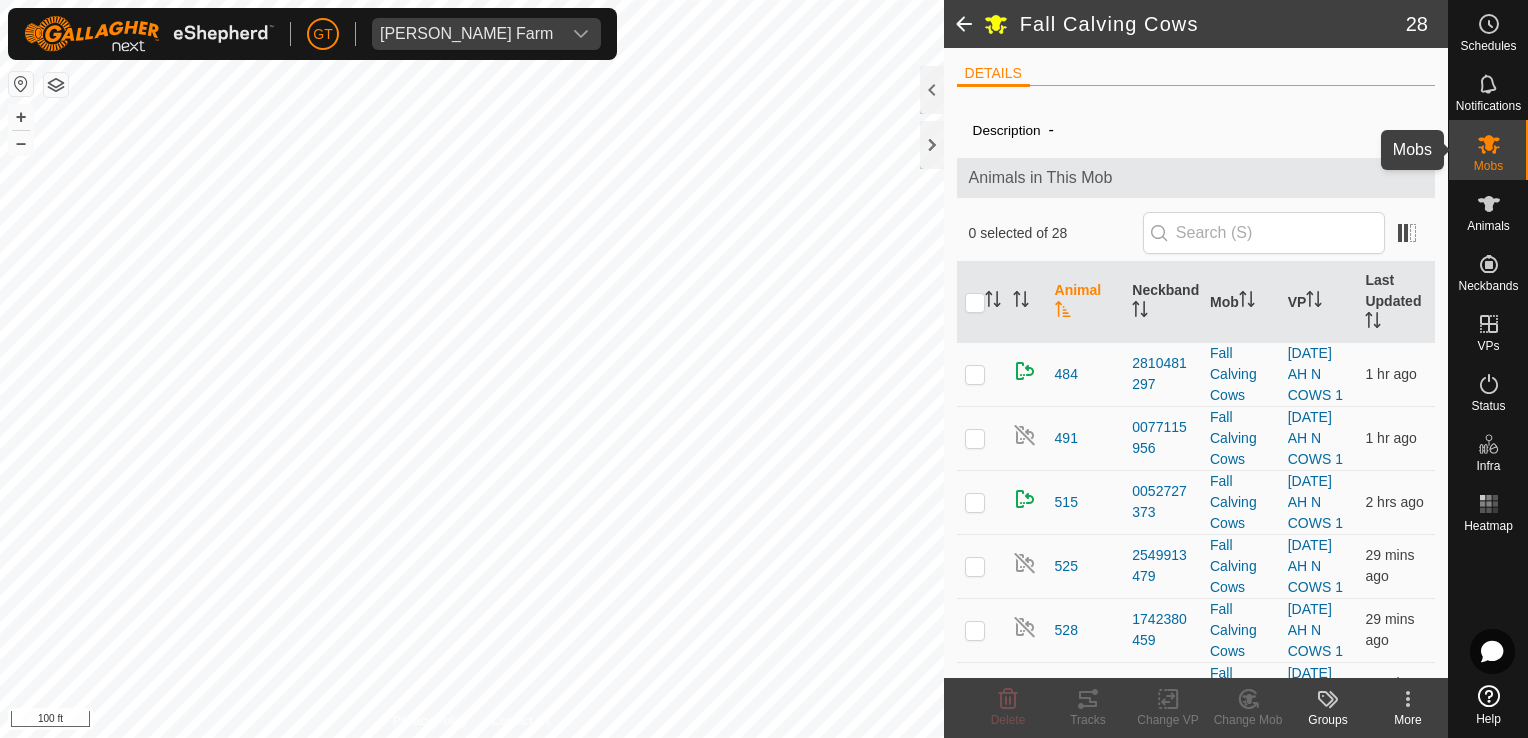 click on "Mobs" at bounding box center [1488, 150] 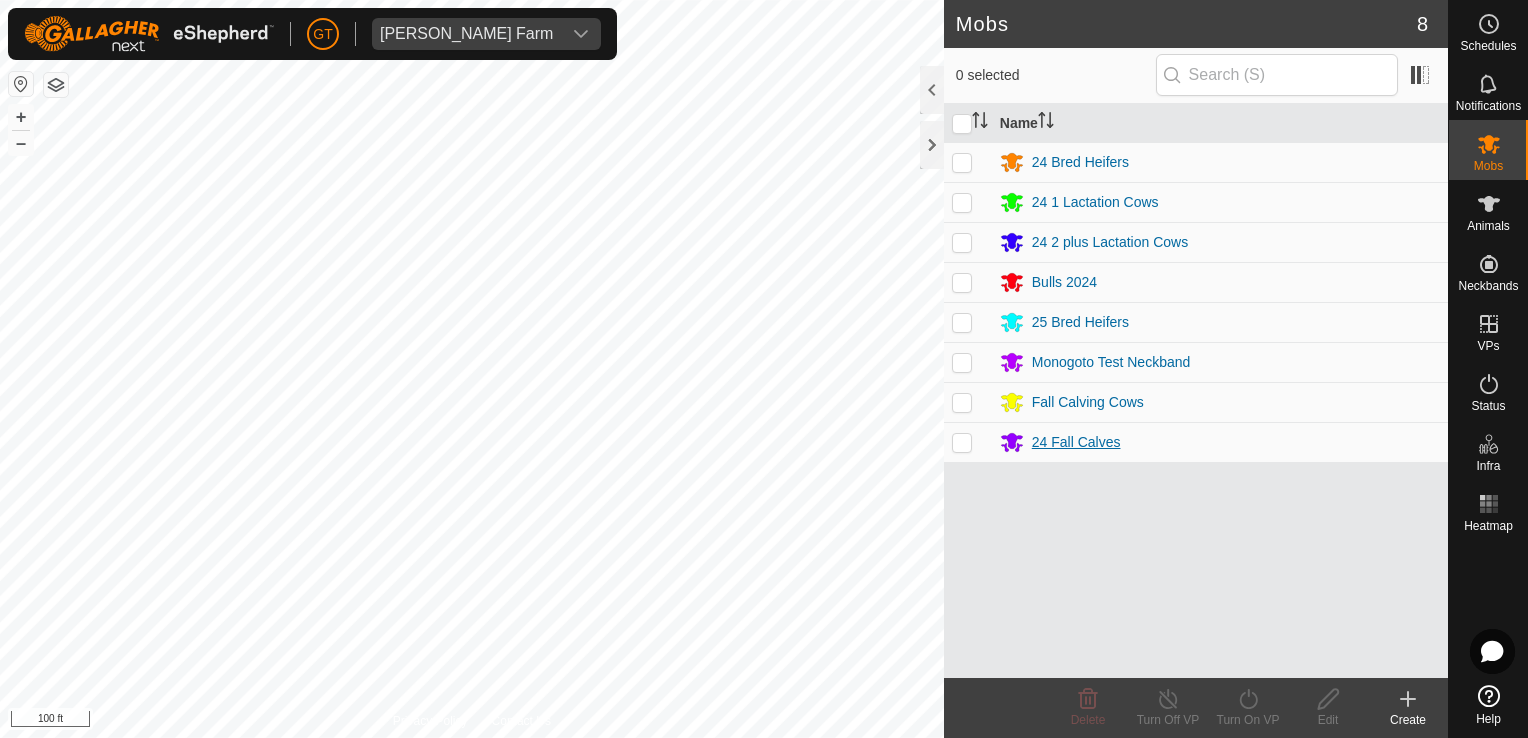 click on "24 Fall Calves" at bounding box center [1076, 442] 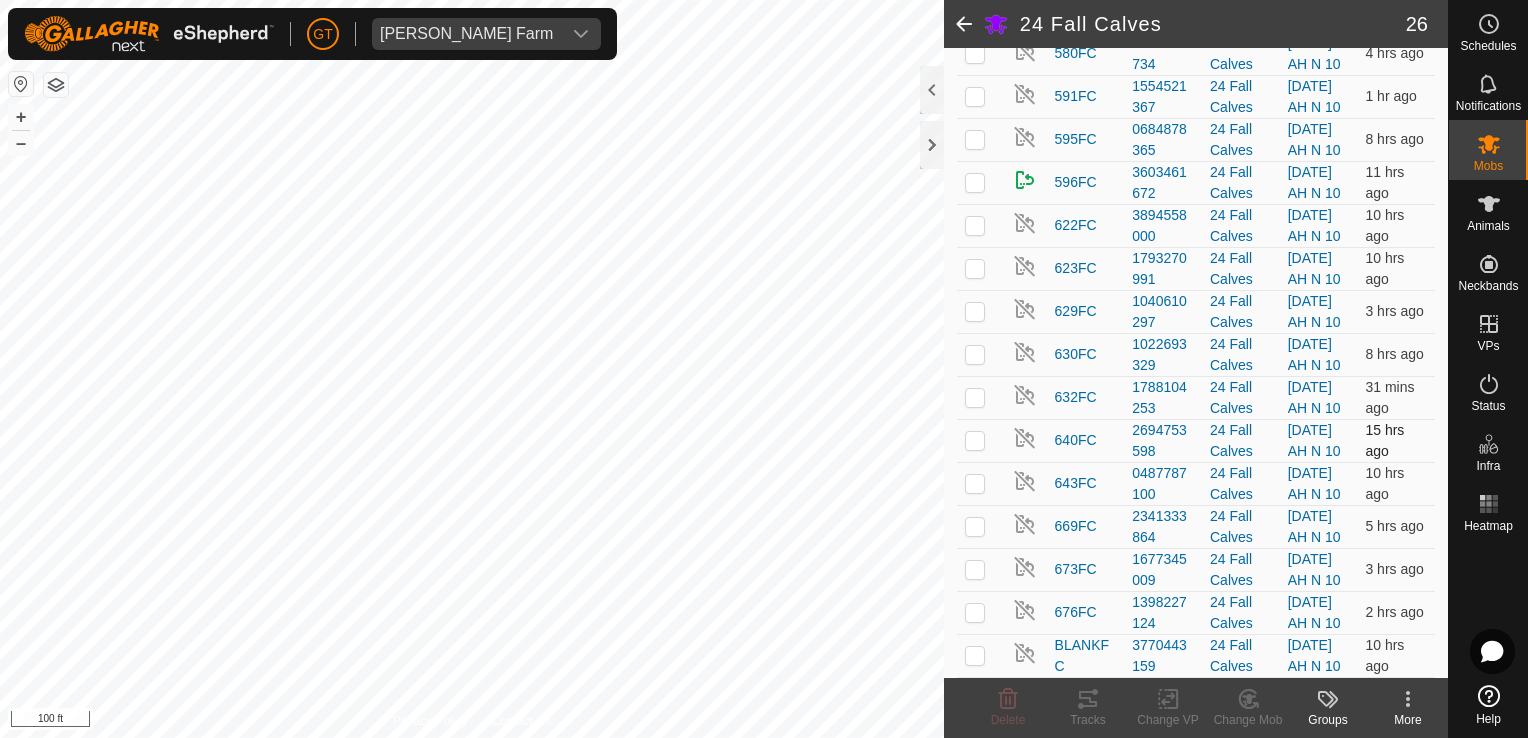 scroll, scrollTop: 1321, scrollLeft: 0, axis: vertical 